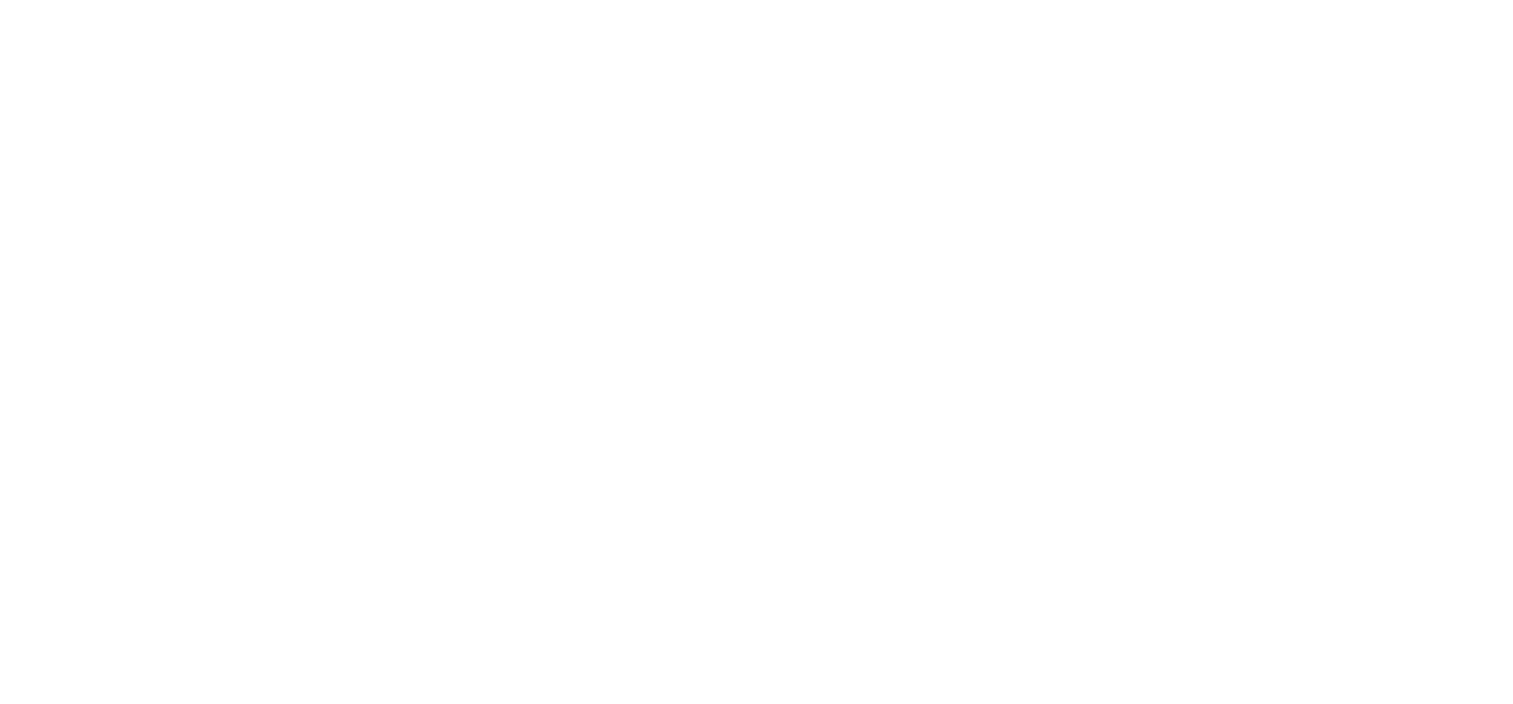 scroll, scrollTop: 0, scrollLeft: 0, axis: both 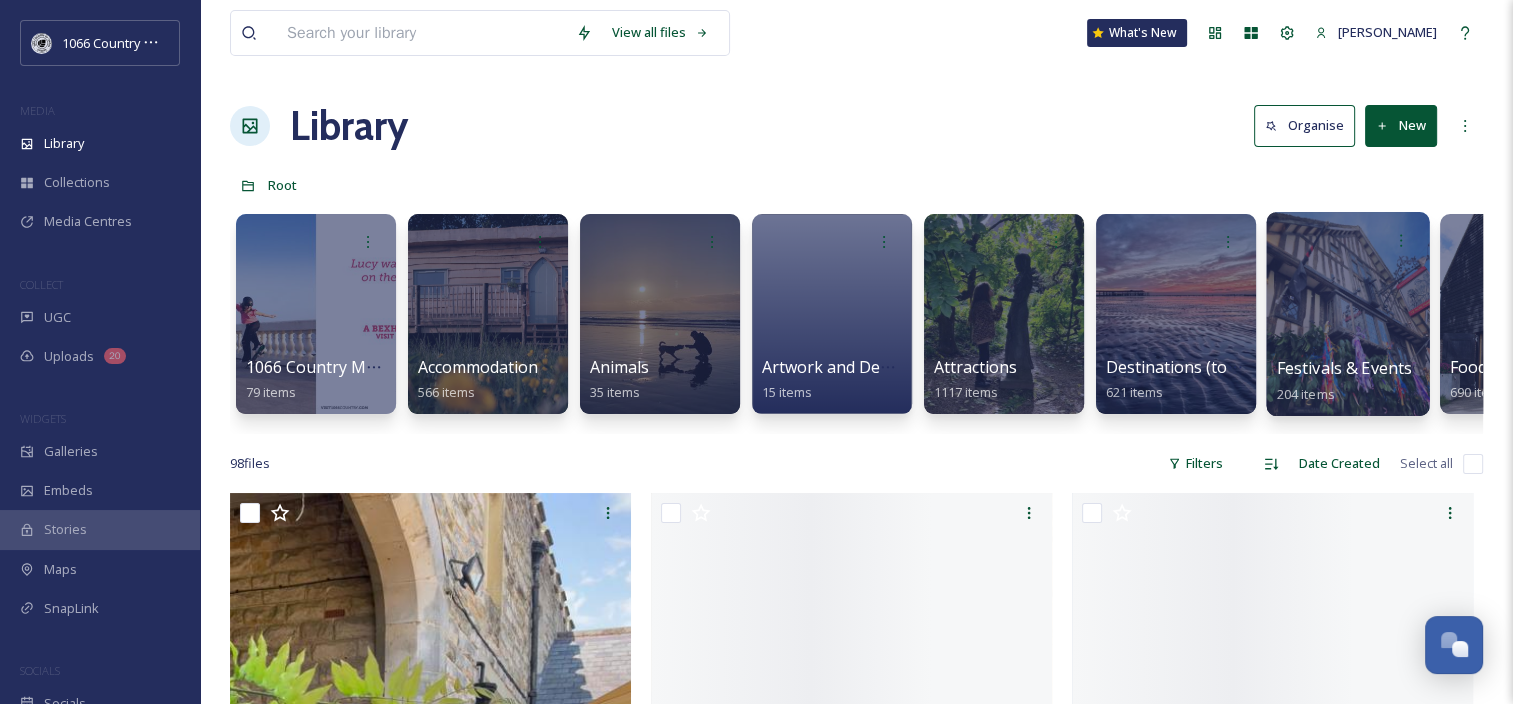 click at bounding box center [1347, 314] 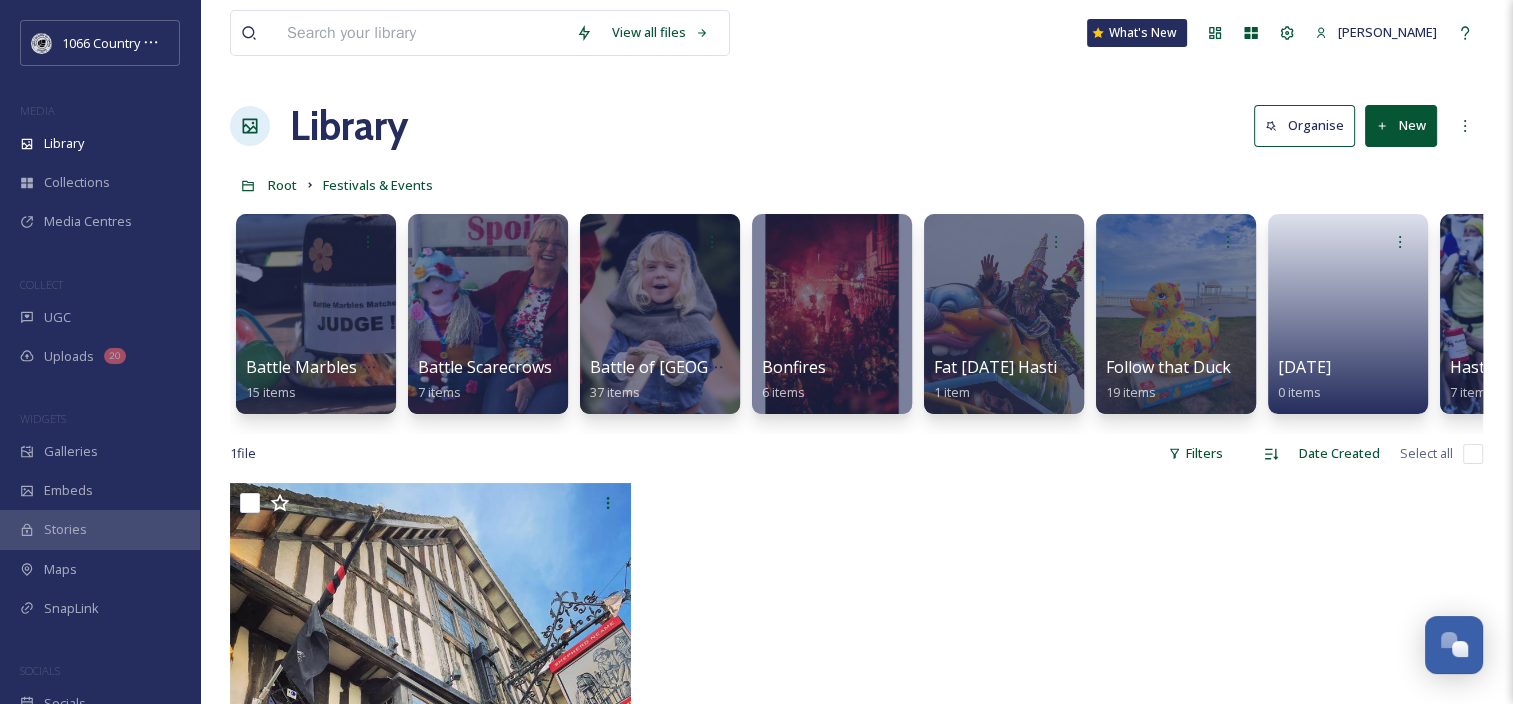 click 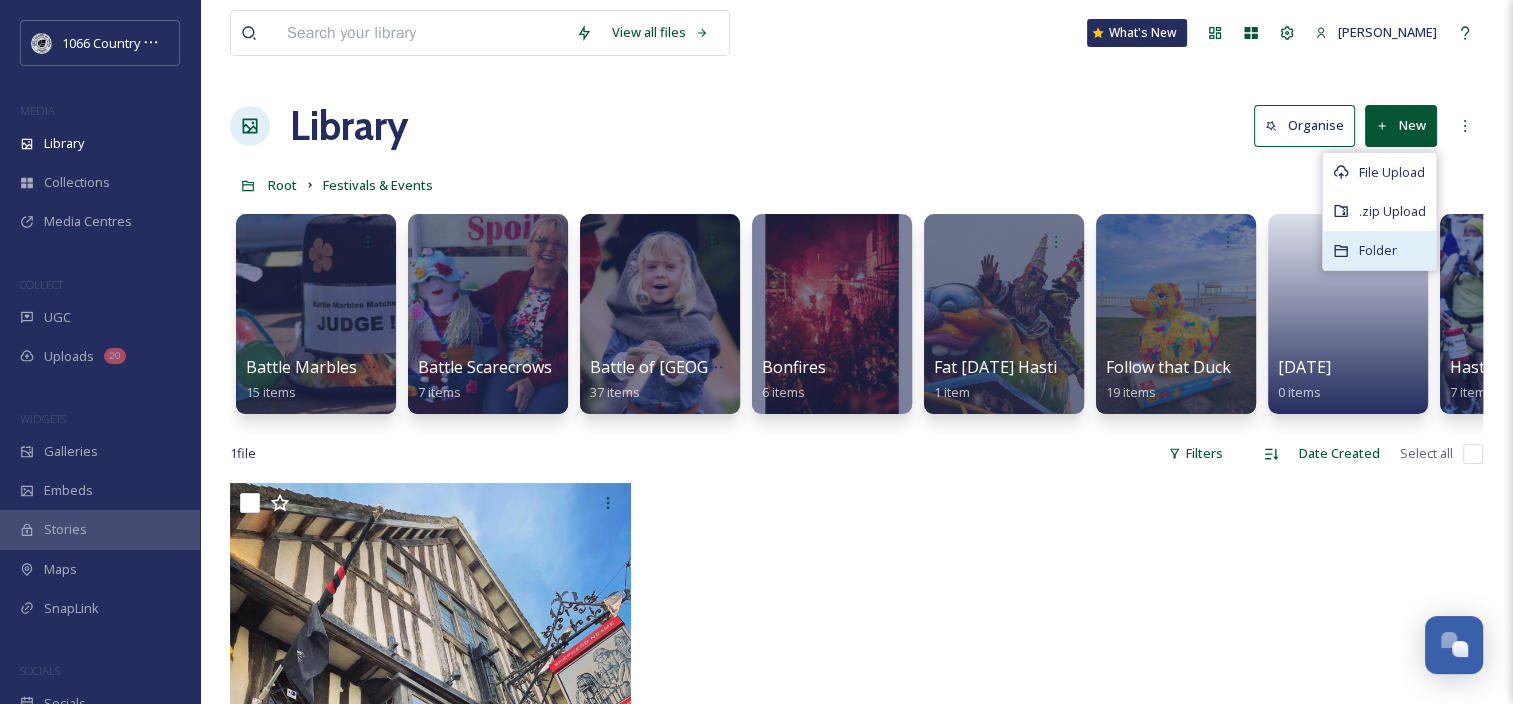 click on "Folder" at bounding box center [1379, 250] 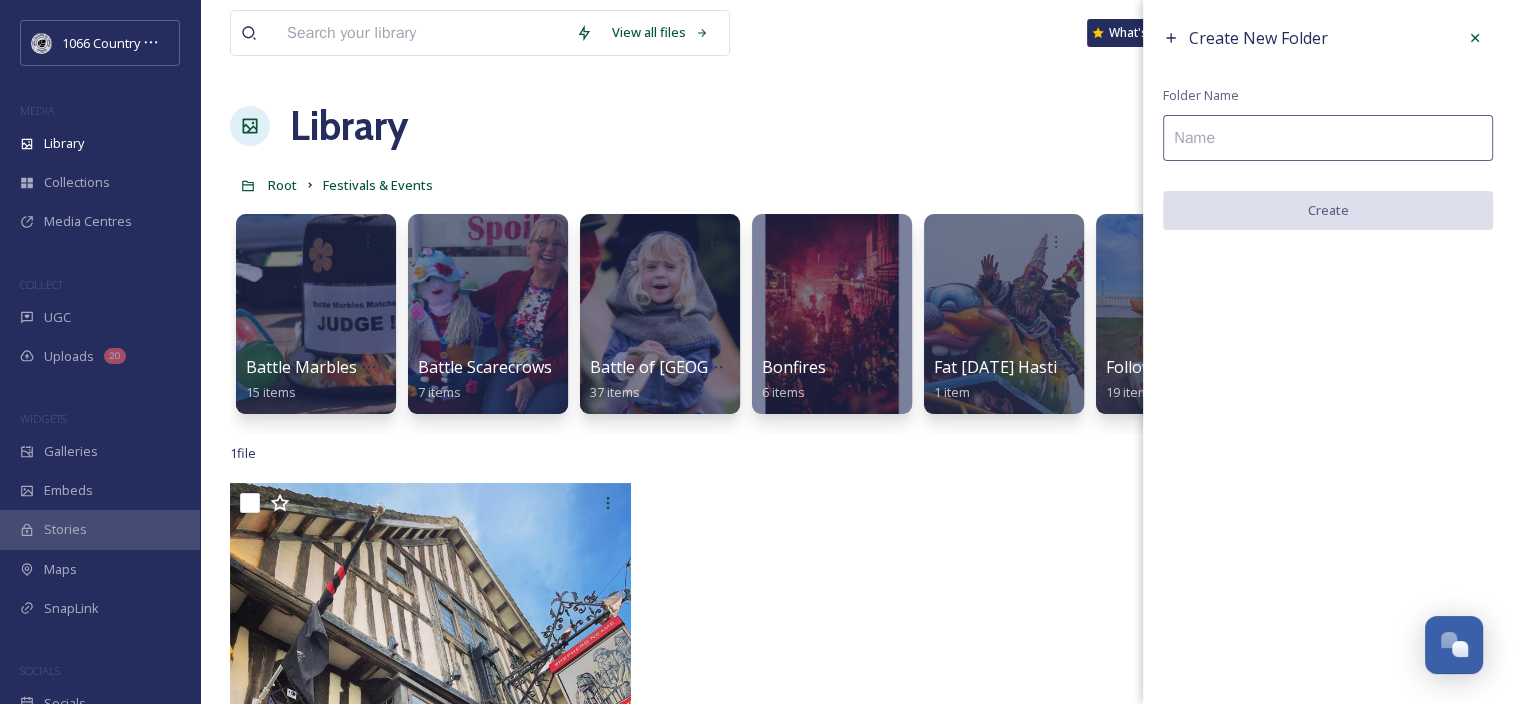 click at bounding box center (1328, 138) 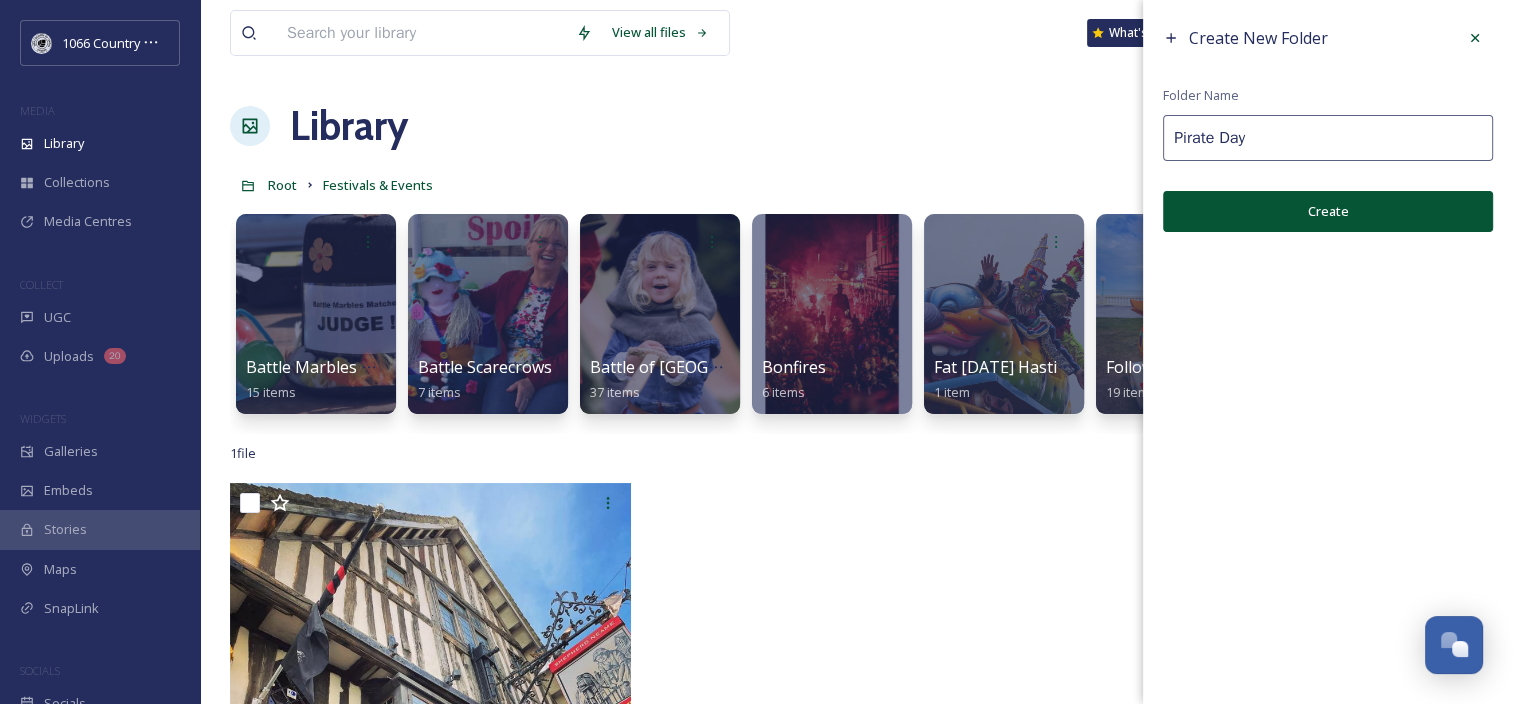 type on "Pirate Day" 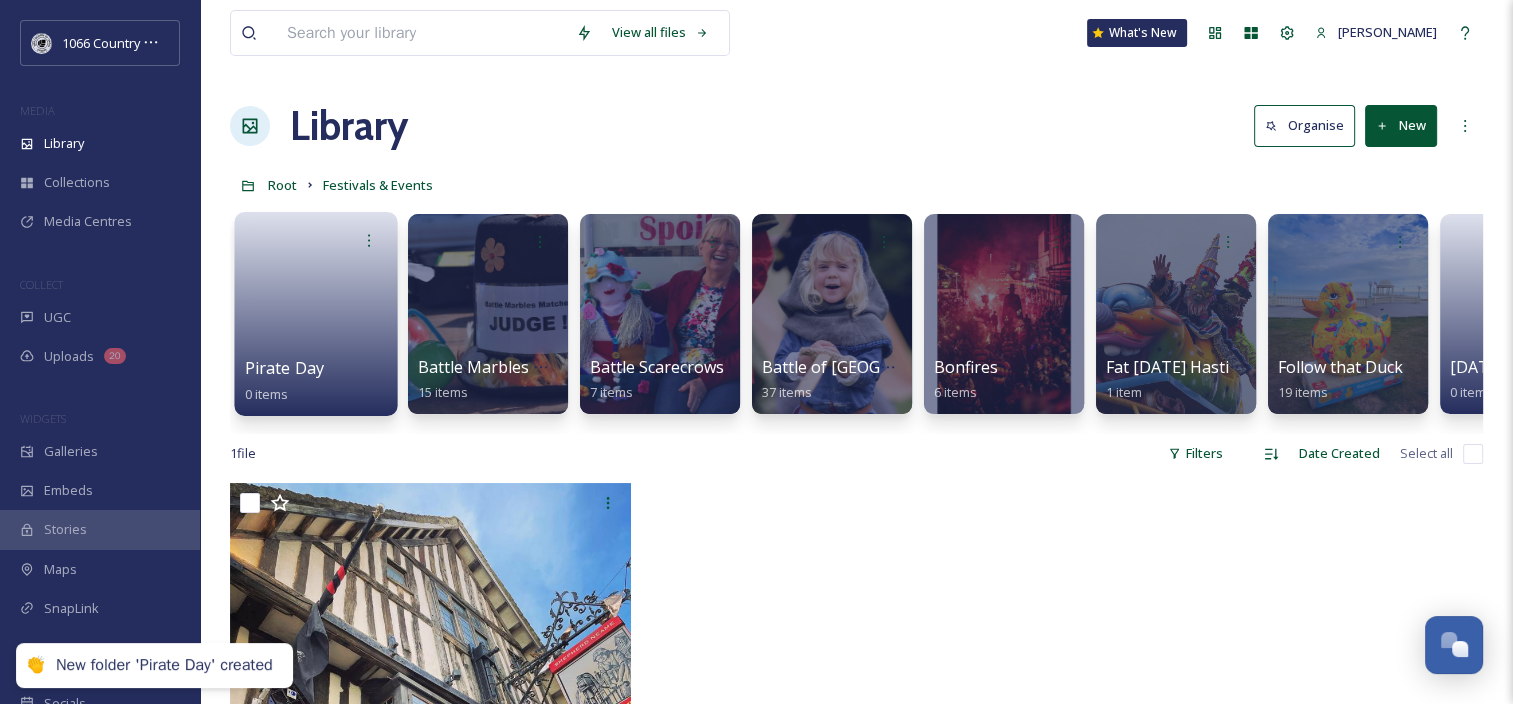 click at bounding box center [316, 307] 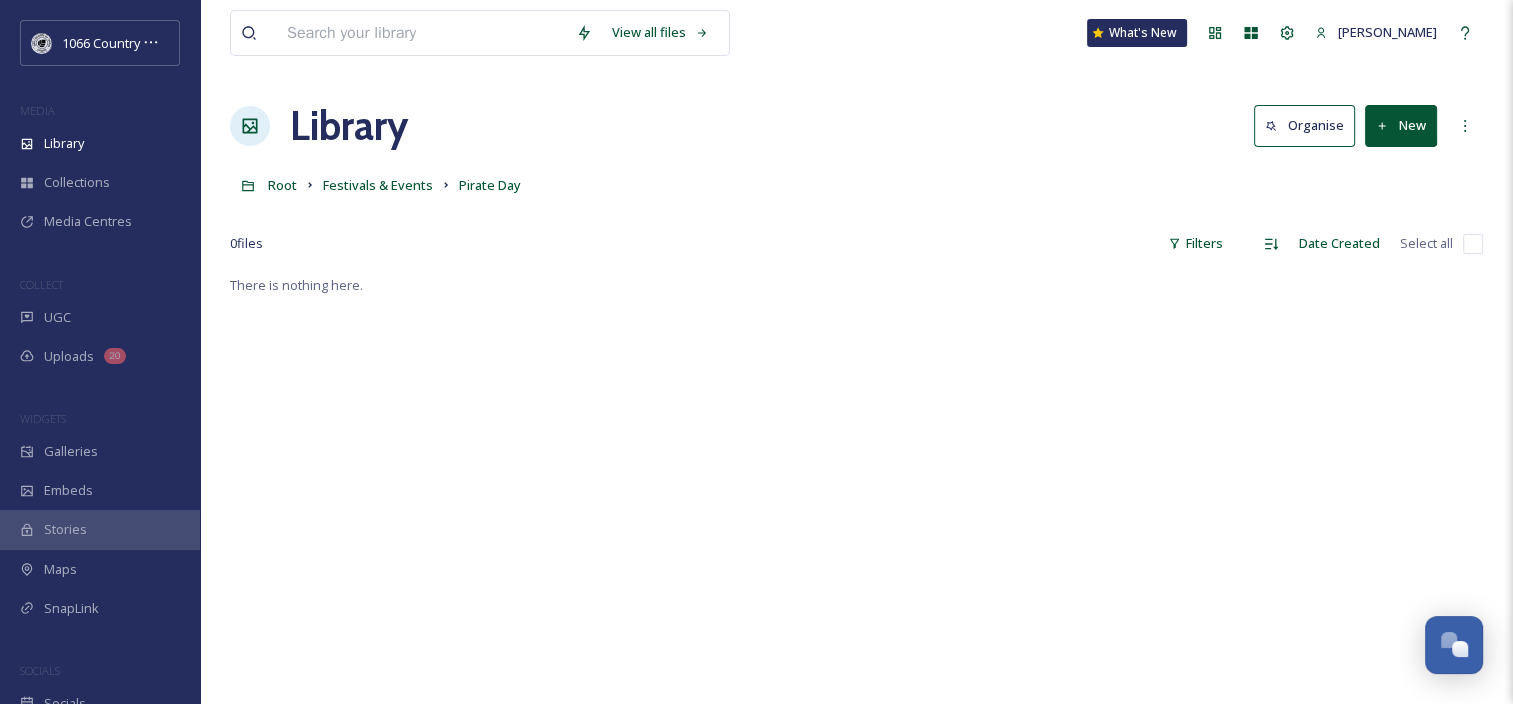 click on "New" at bounding box center (1401, 125) 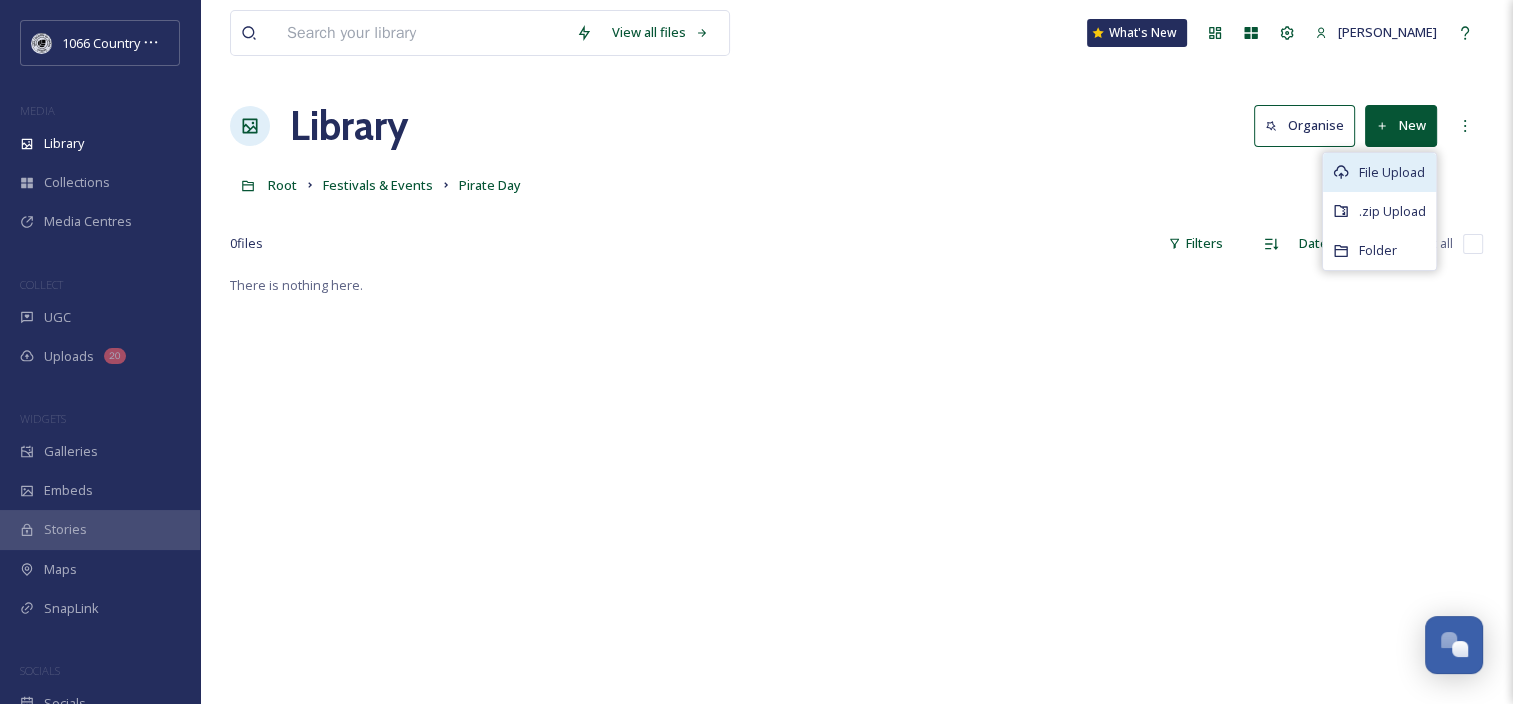 click on "File Upload" at bounding box center (1392, 172) 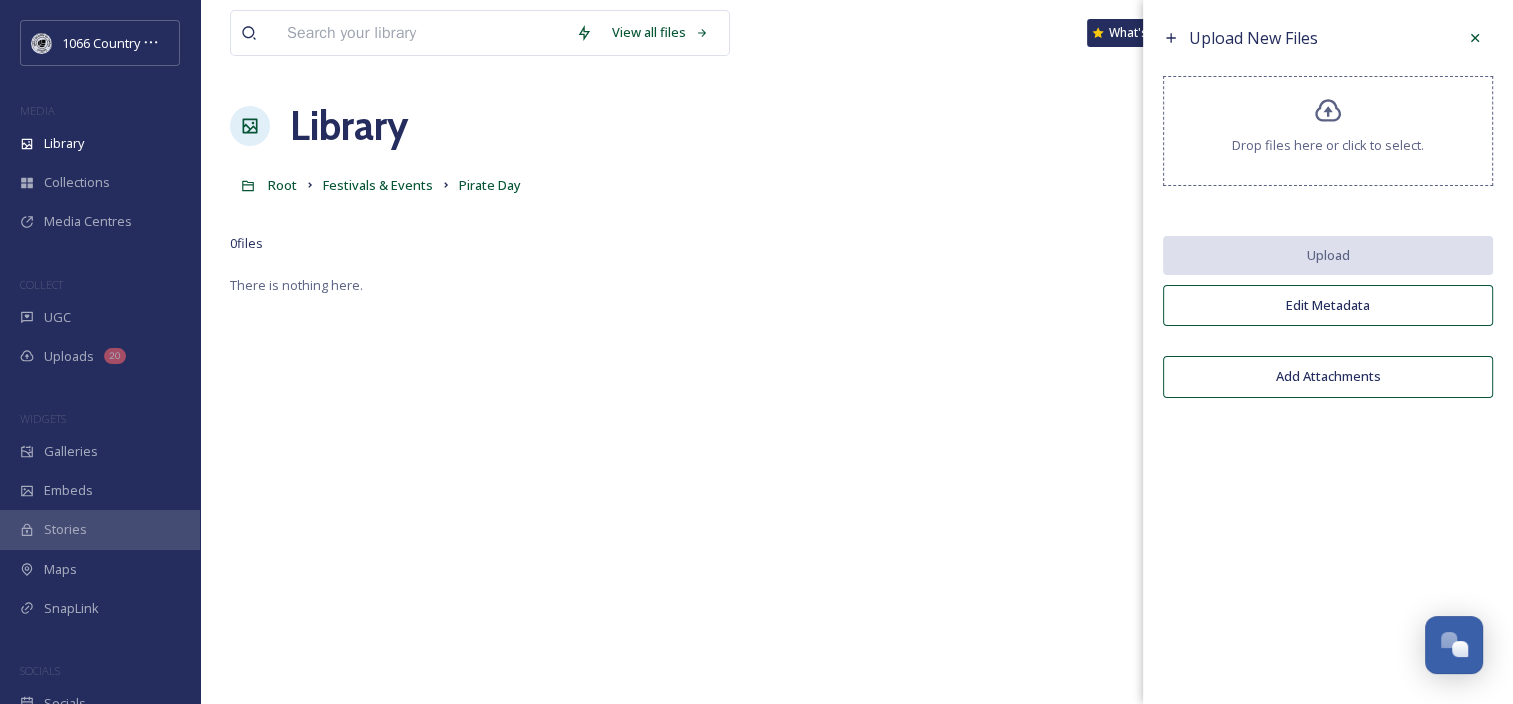 click on "Drop files here or click to select." at bounding box center (1328, 145) 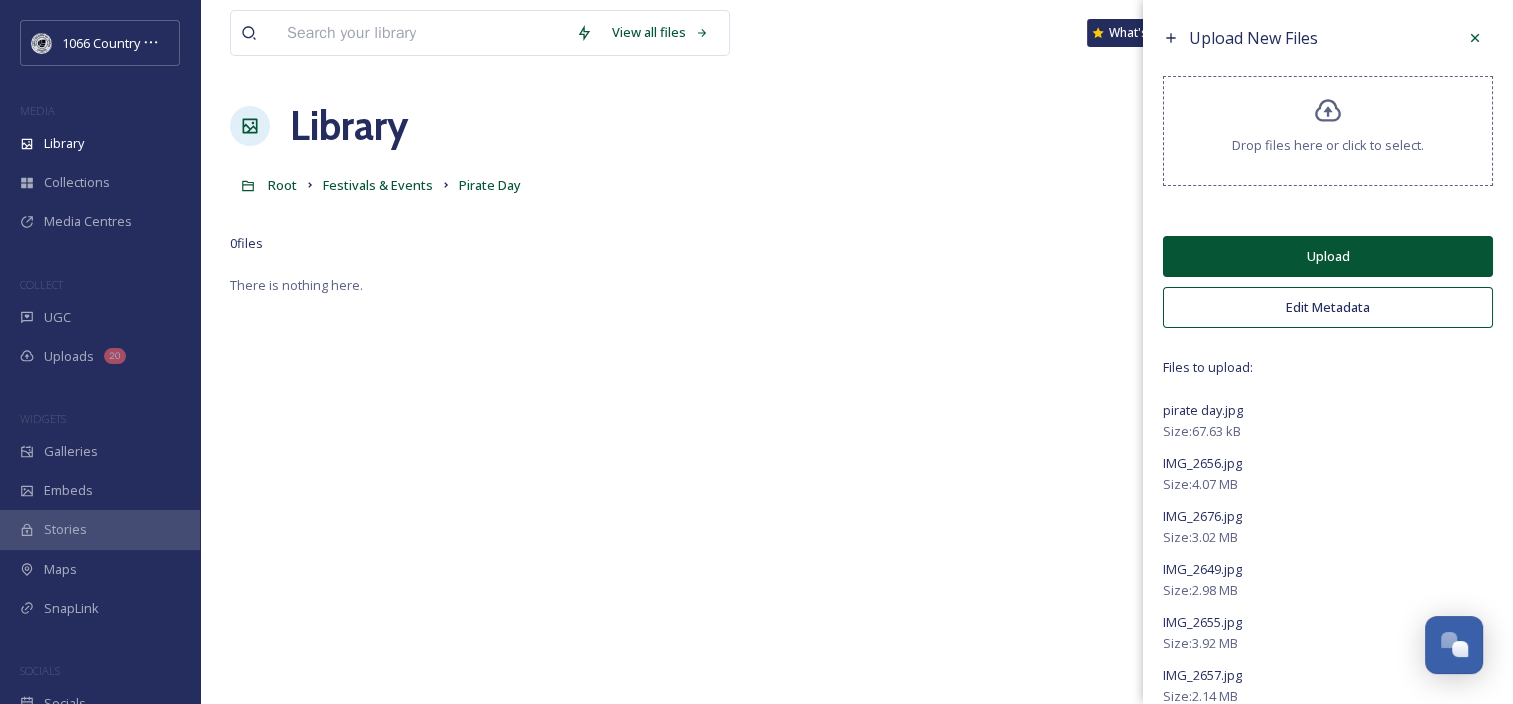 click on "Upload" at bounding box center (1328, 256) 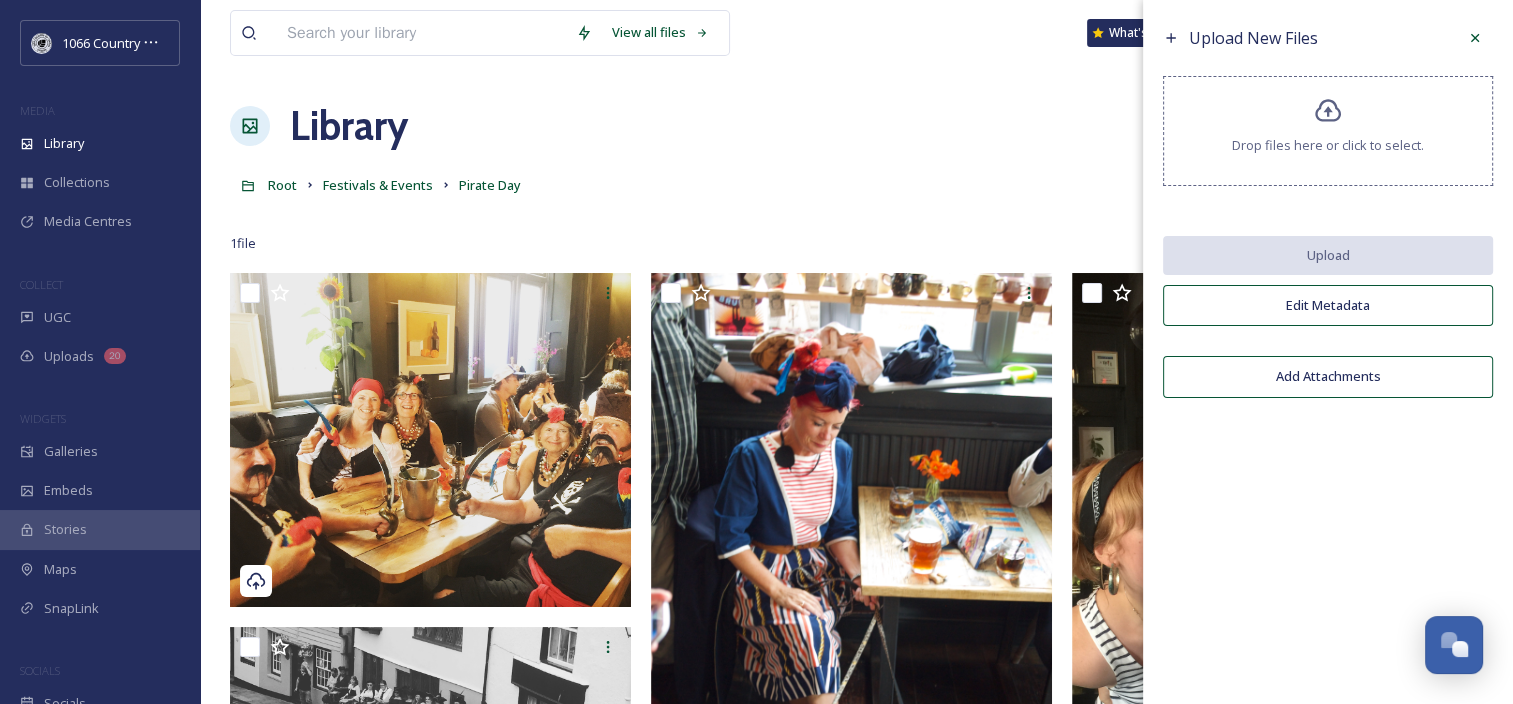 click at bounding box center [1475, 38] 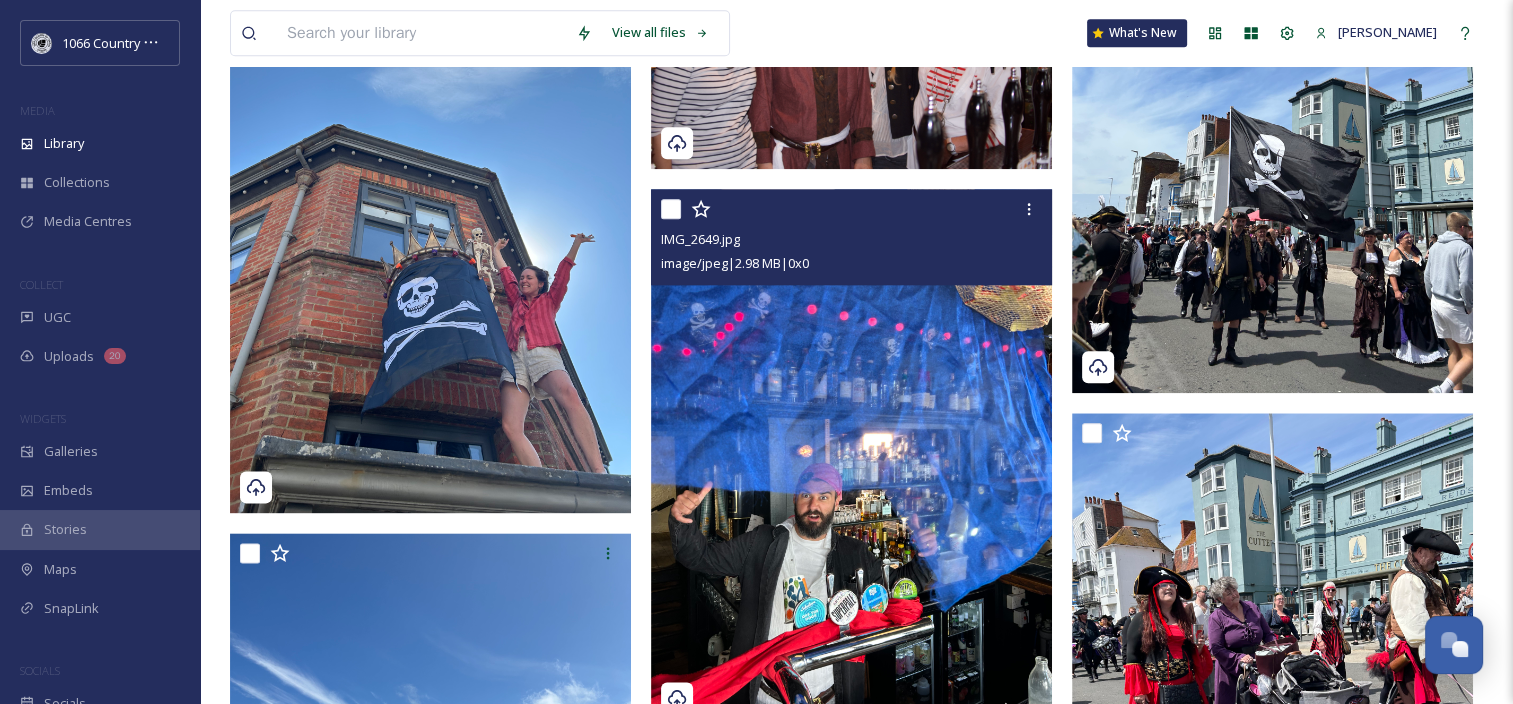 scroll, scrollTop: 2600, scrollLeft: 0, axis: vertical 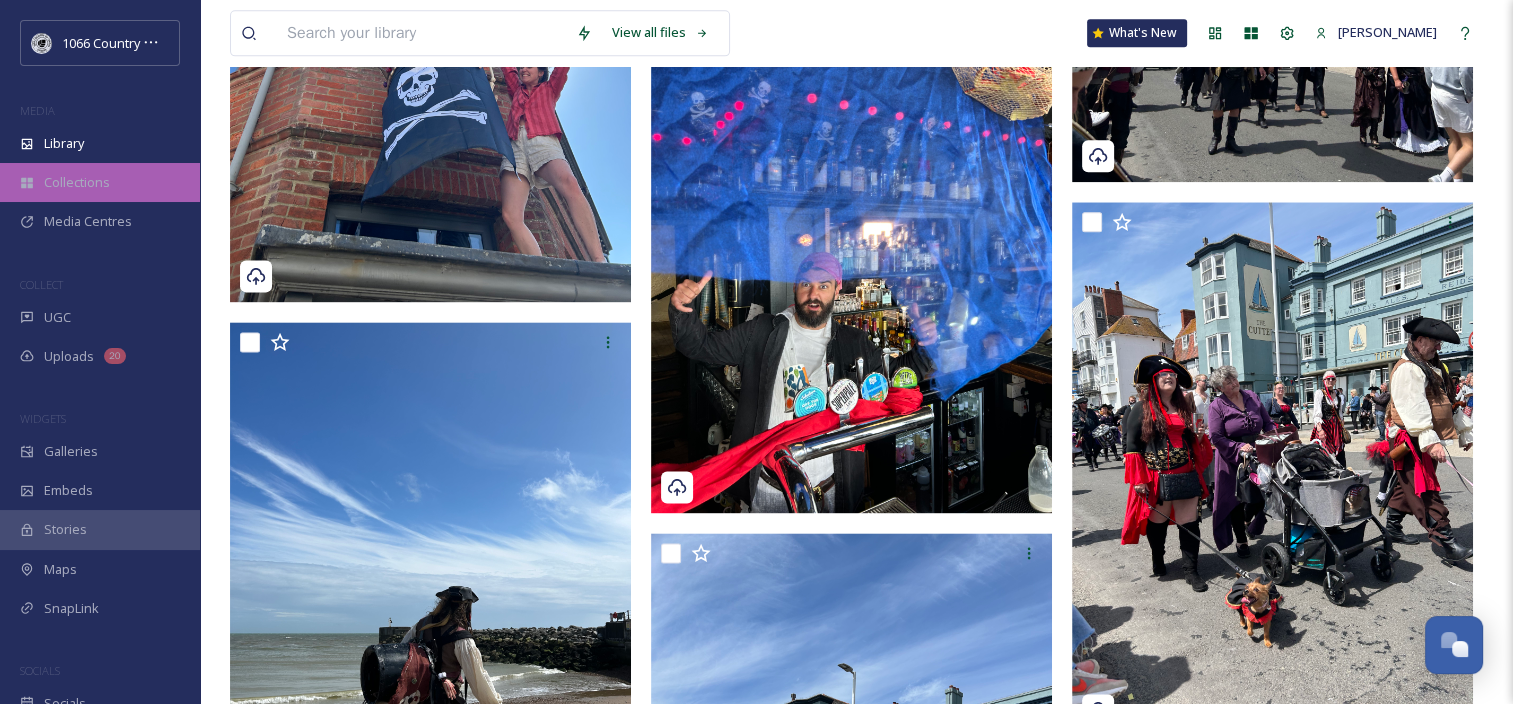 click on "Collections" at bounding box center [77, 182] 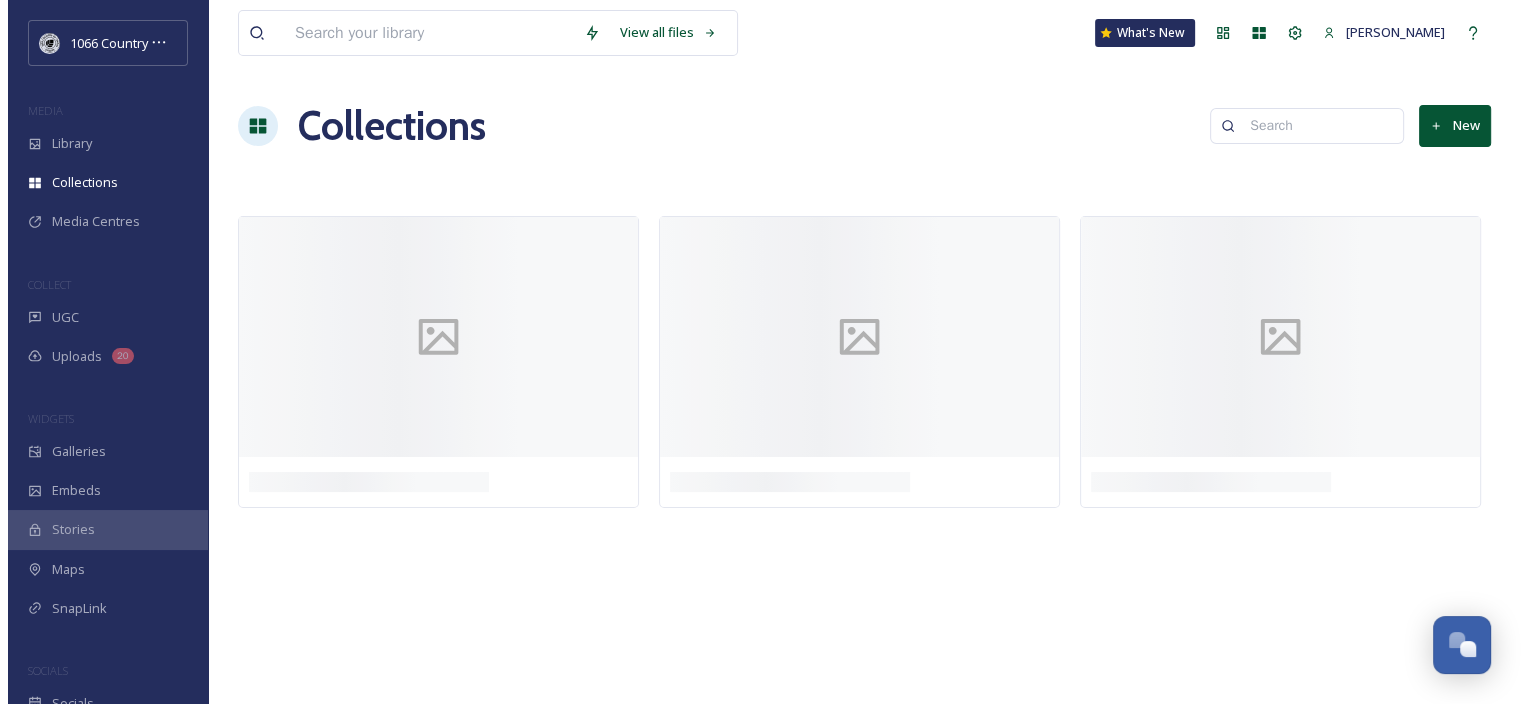 scroll, scrollTop: 0, scrollLeft: 0, axis: both 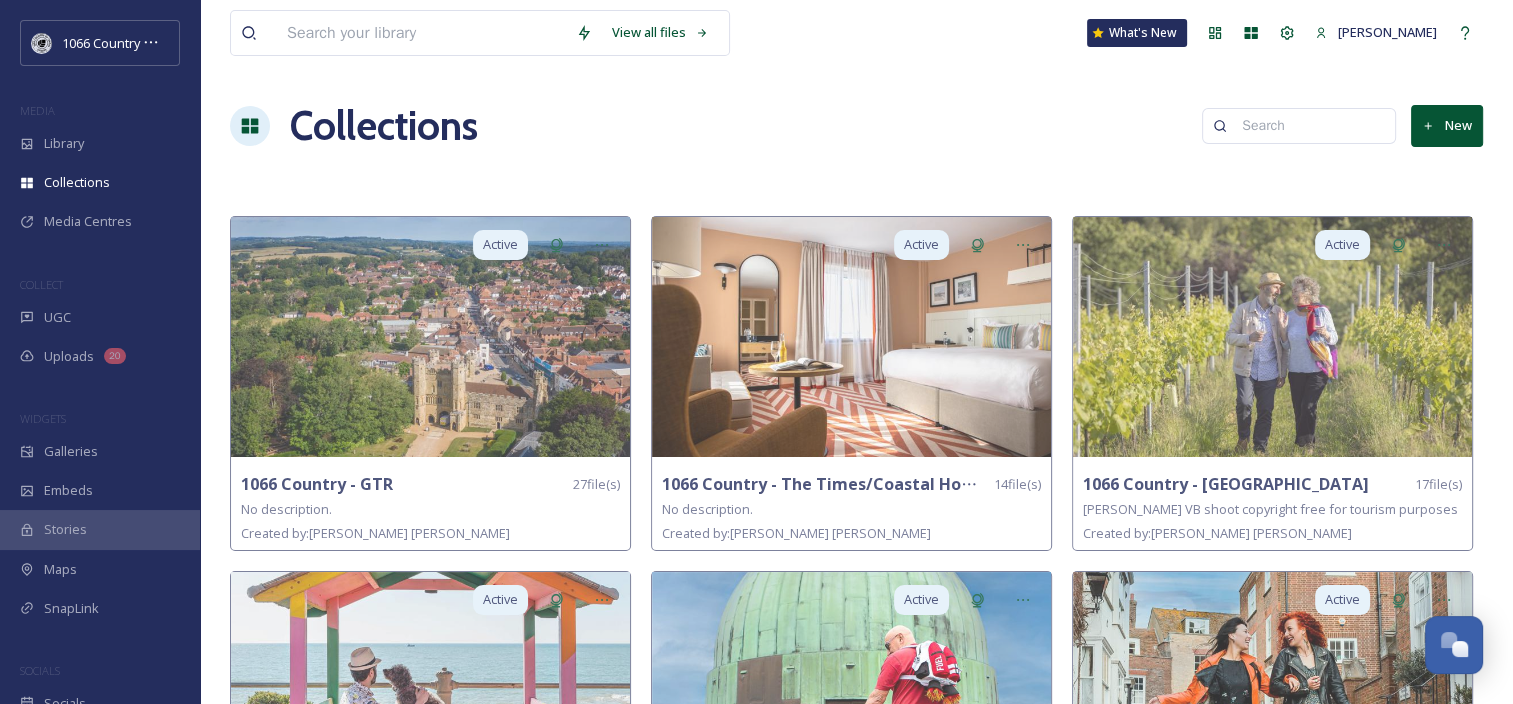 click on "New" at bounding box center [1447, 125] 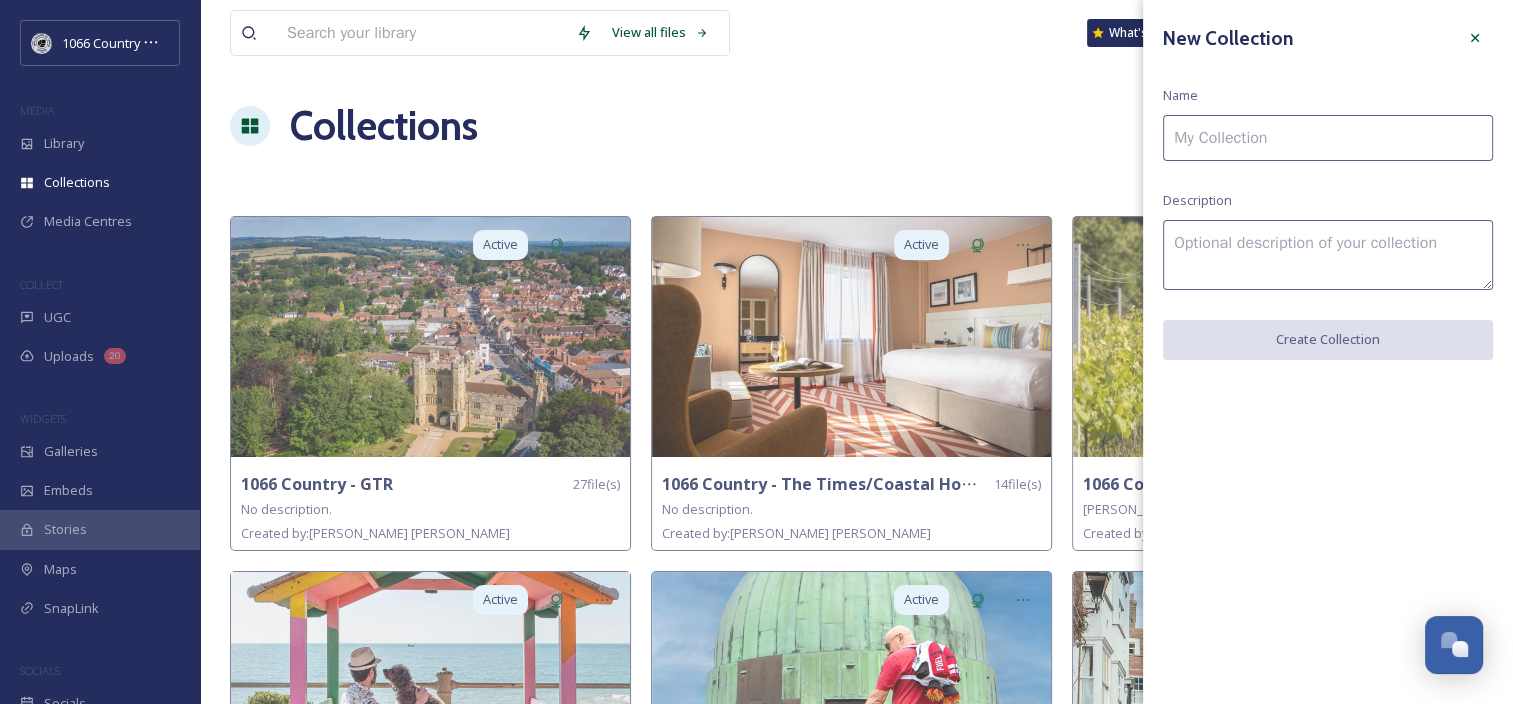 click at bounding box center (1328, 138) 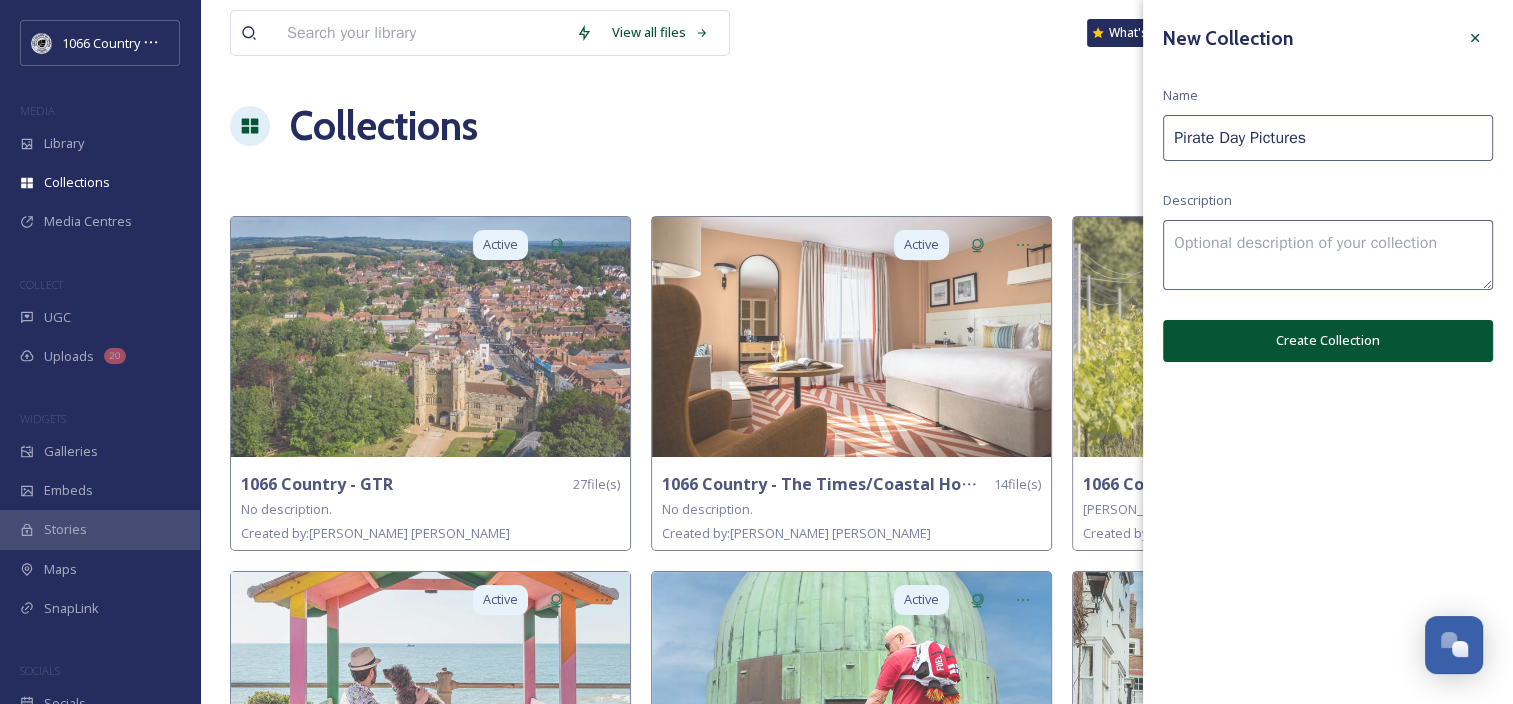 type on "Pirate Day Pictures" 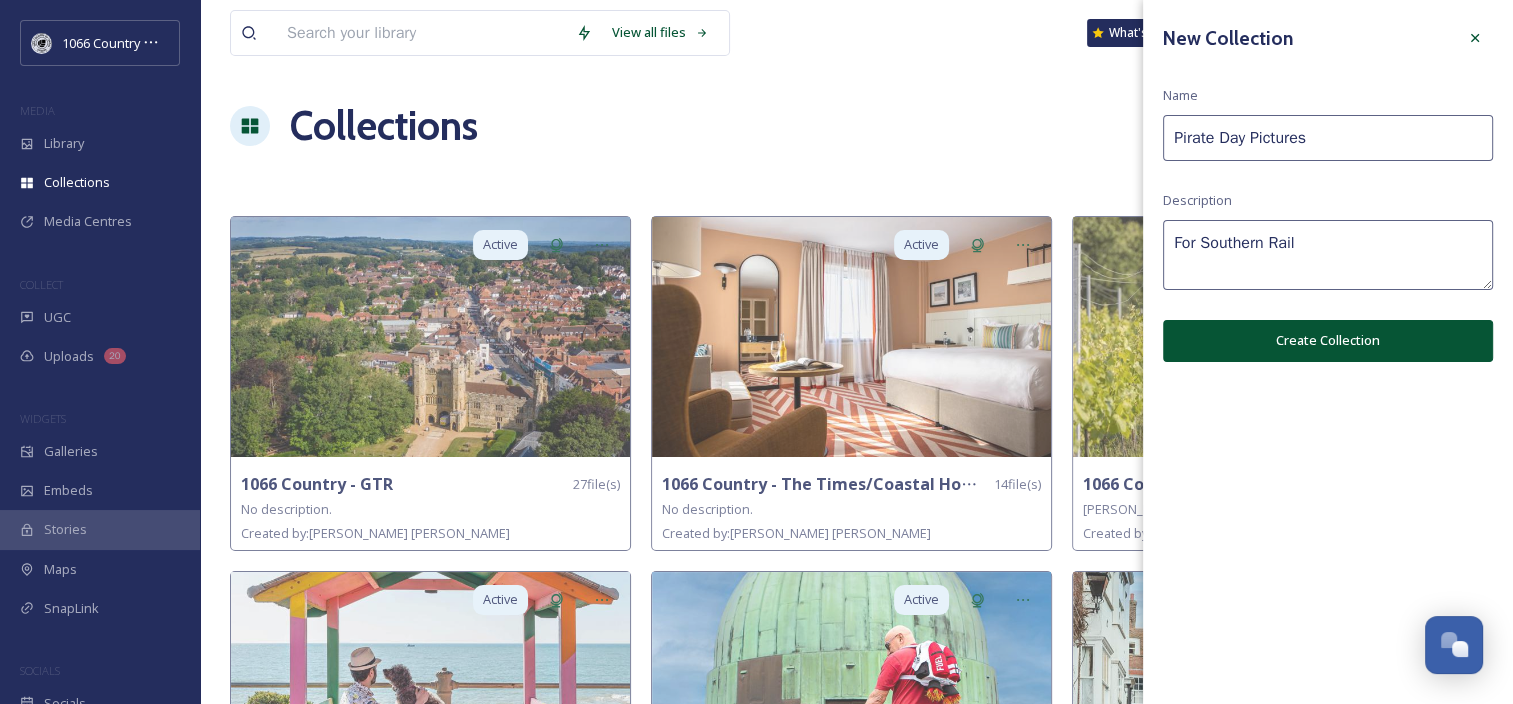 type on "For Southern Rail" 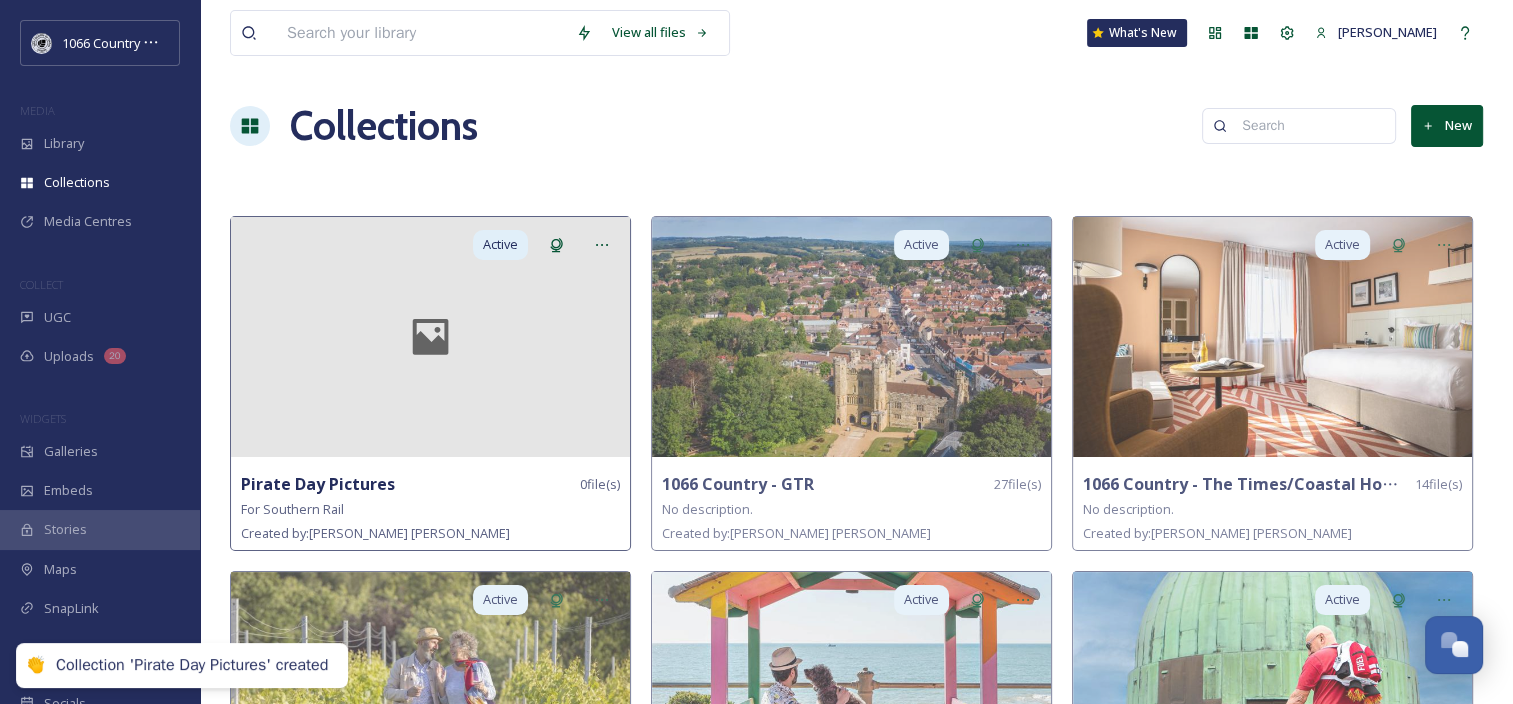click at bounding box center [430, 337] 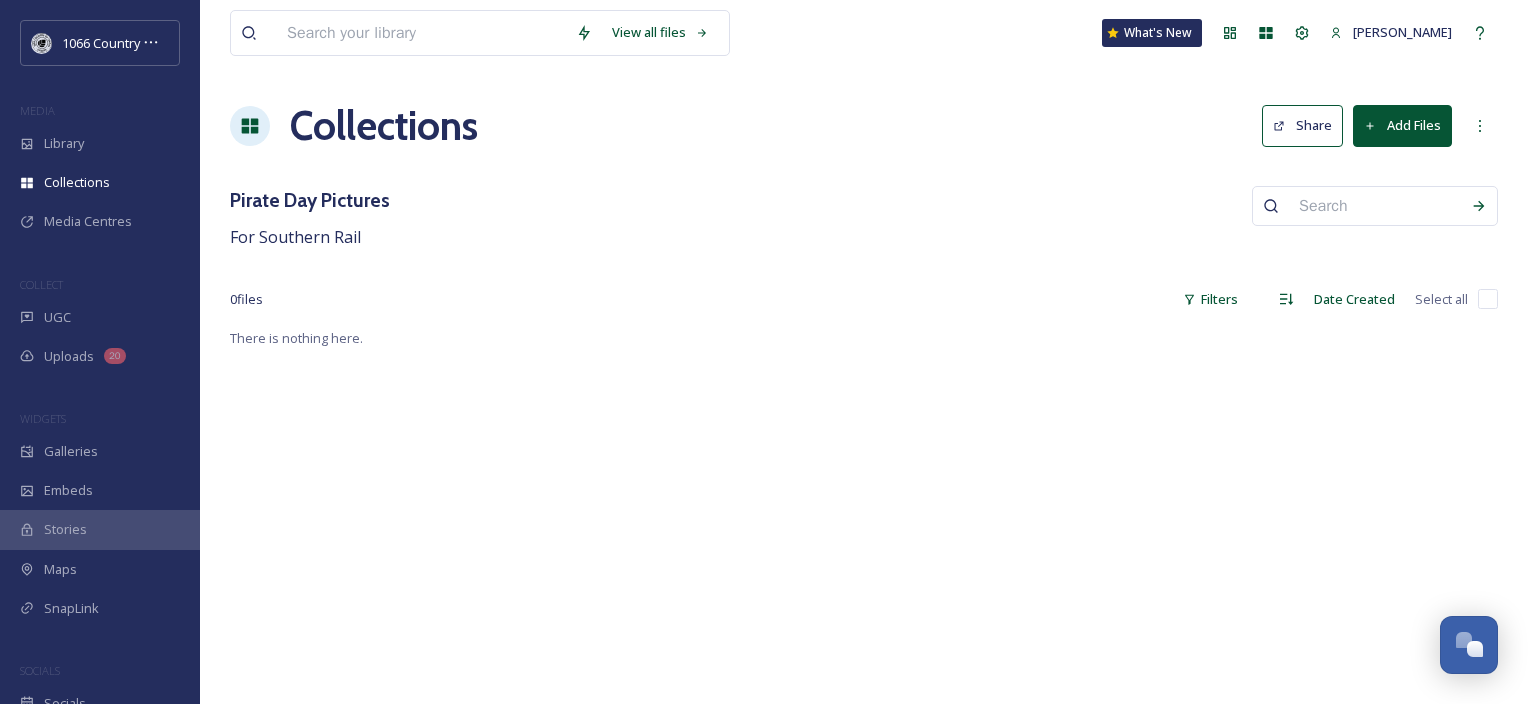 click on "Add Files" at bounding box center [1402, 125] 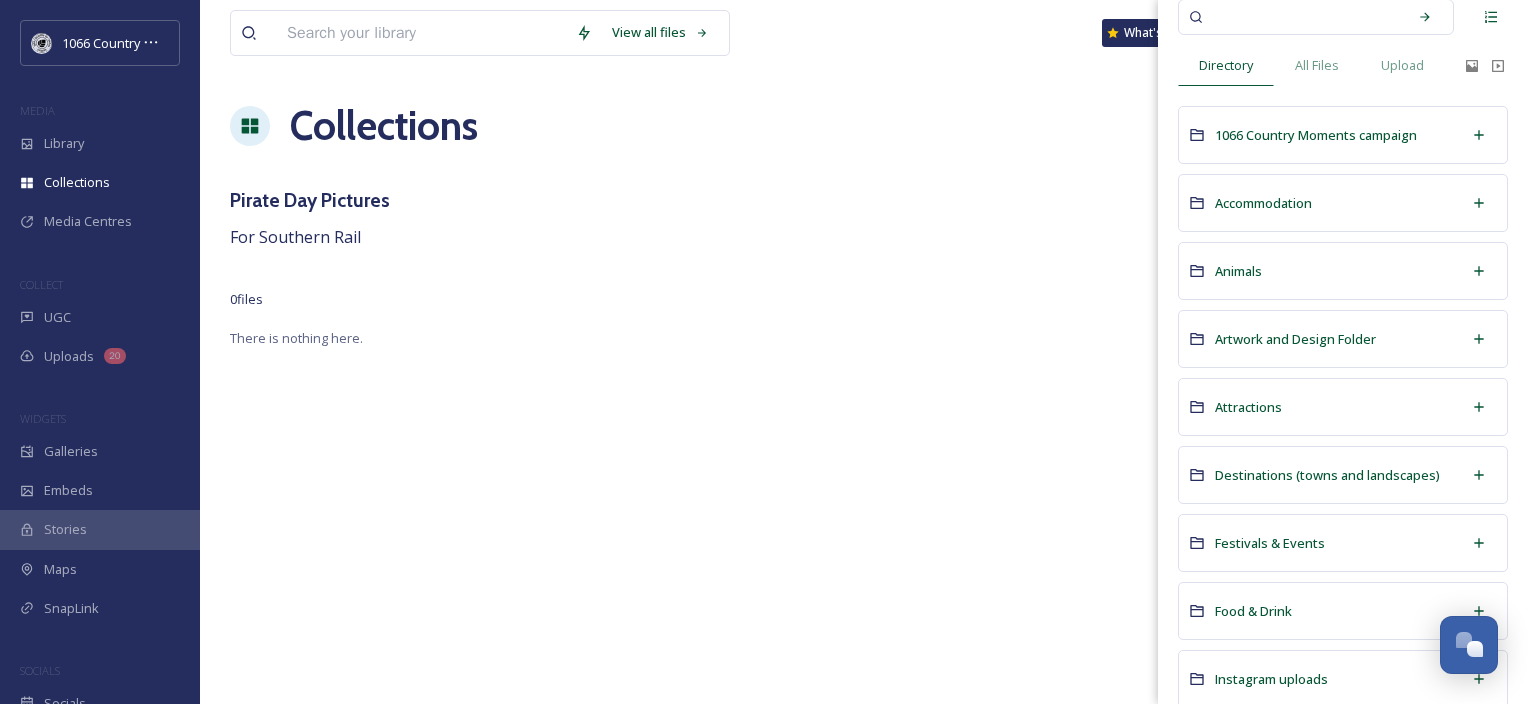 scroll, scrollTop: 100, scrollLeft: 0, axis: vertical 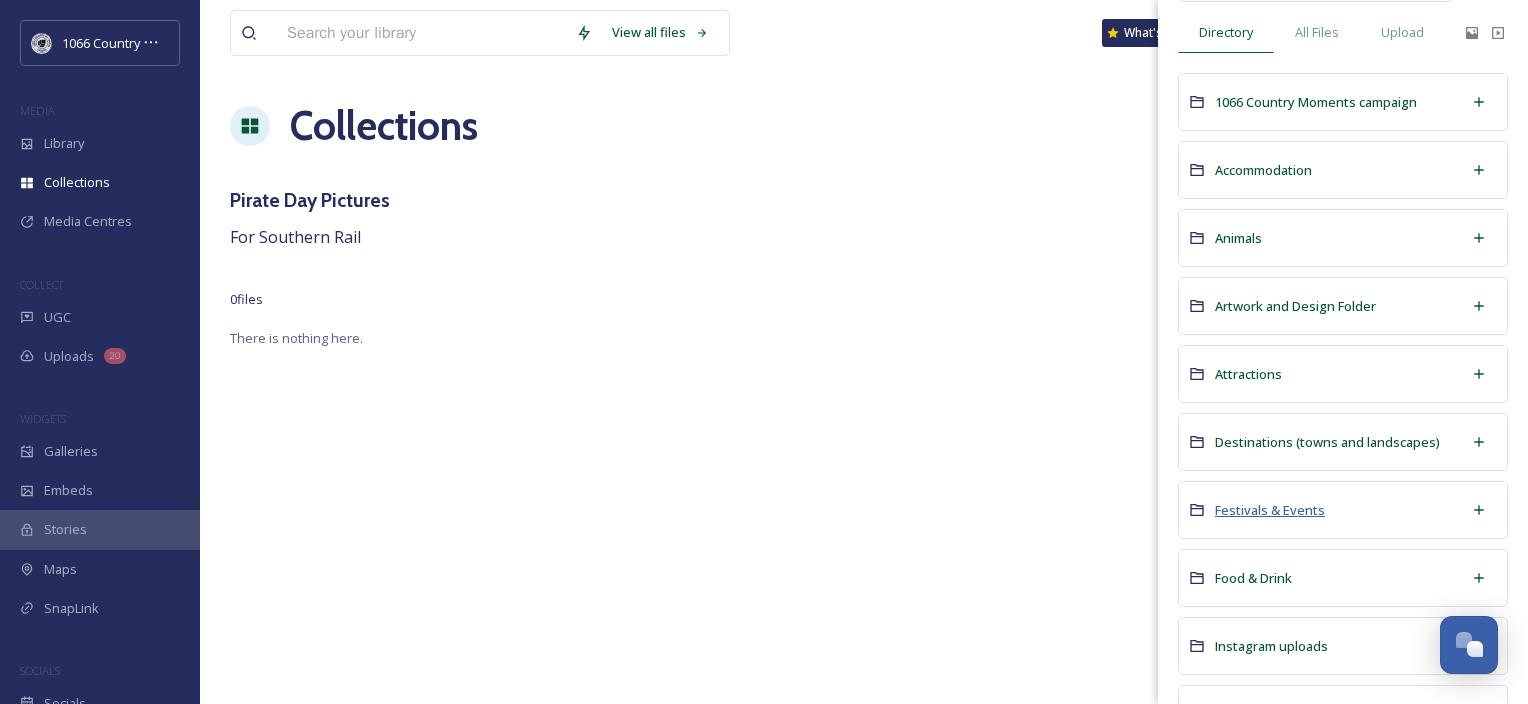 click on "Festivals & Events" at bounding box center [1270, 510] 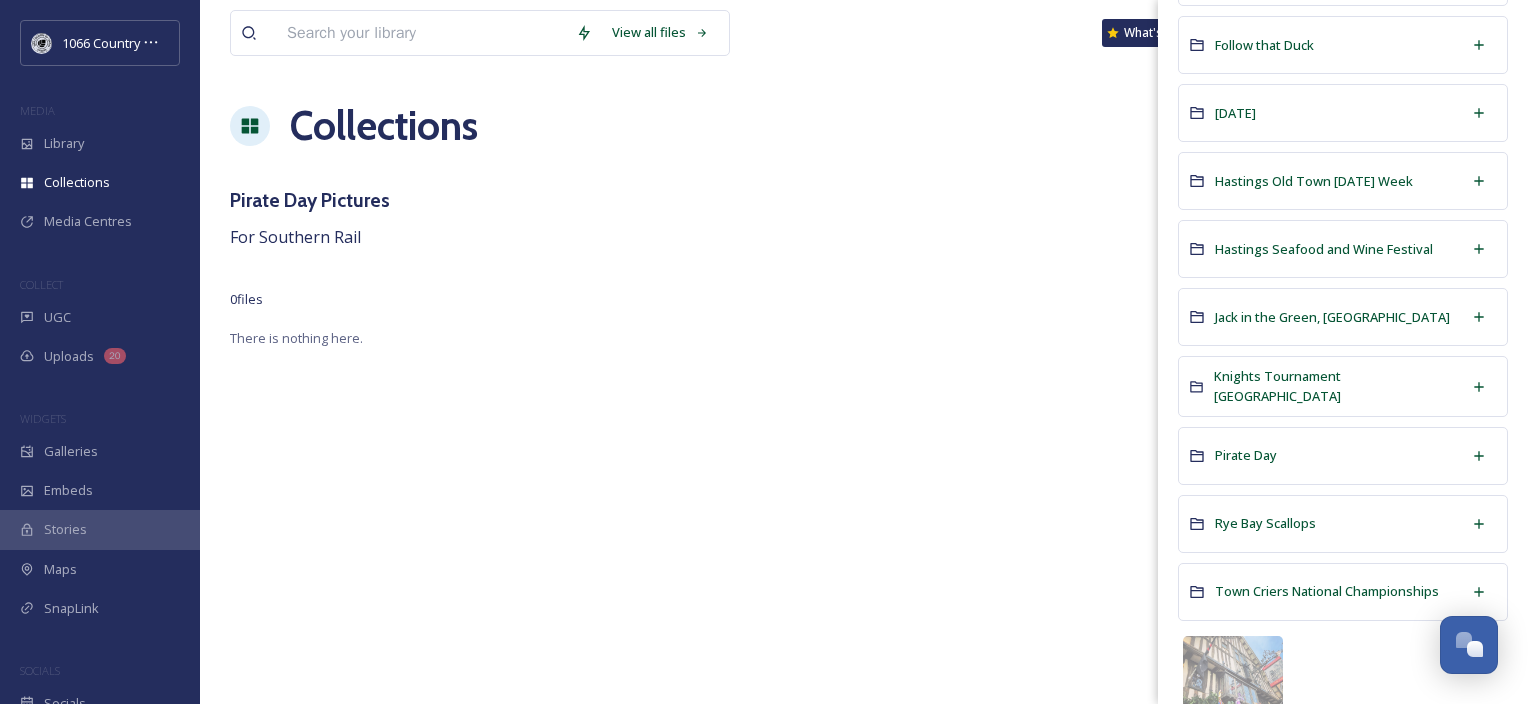 scroll, scrollTop: 564, scrollLeft: 0, axis: vertical 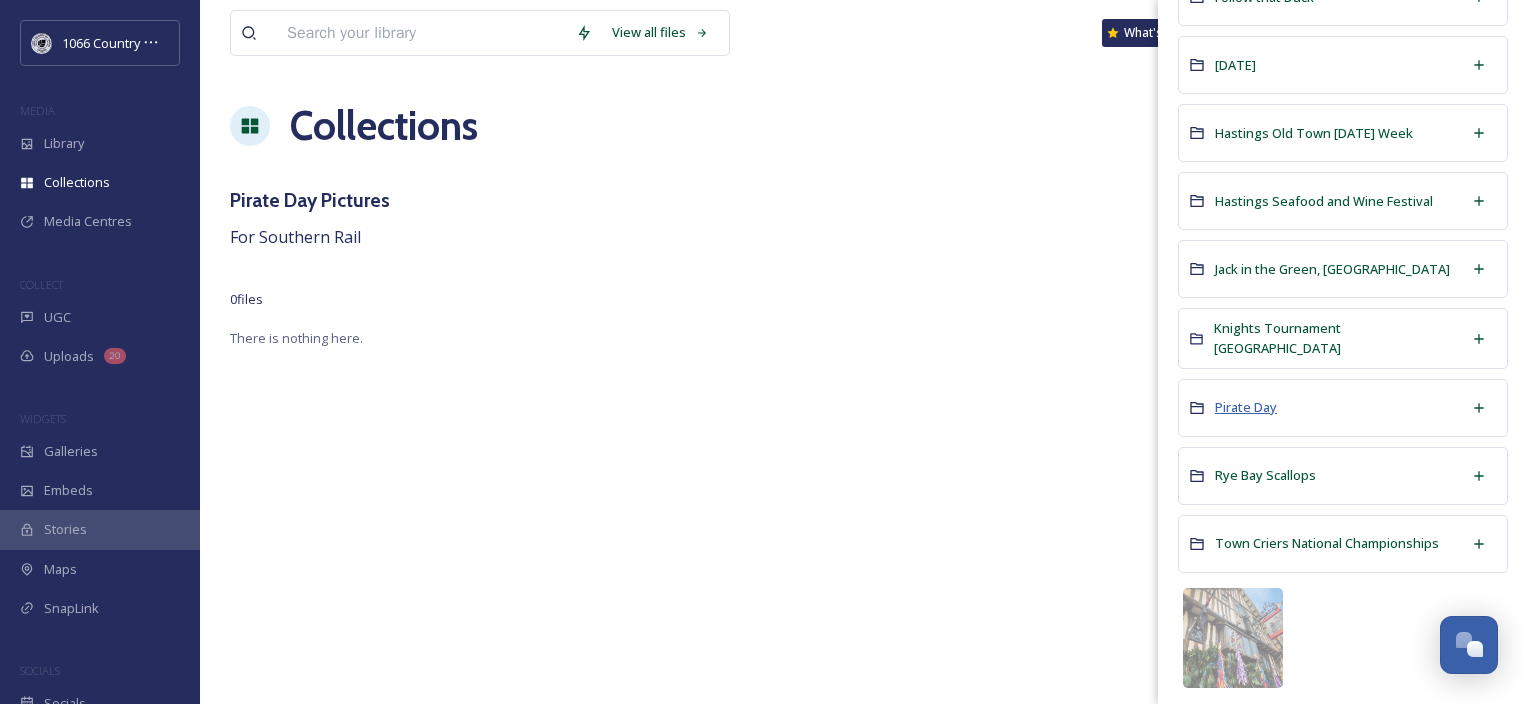 click on "Pirate Day" at bounding box center [1246, 407] 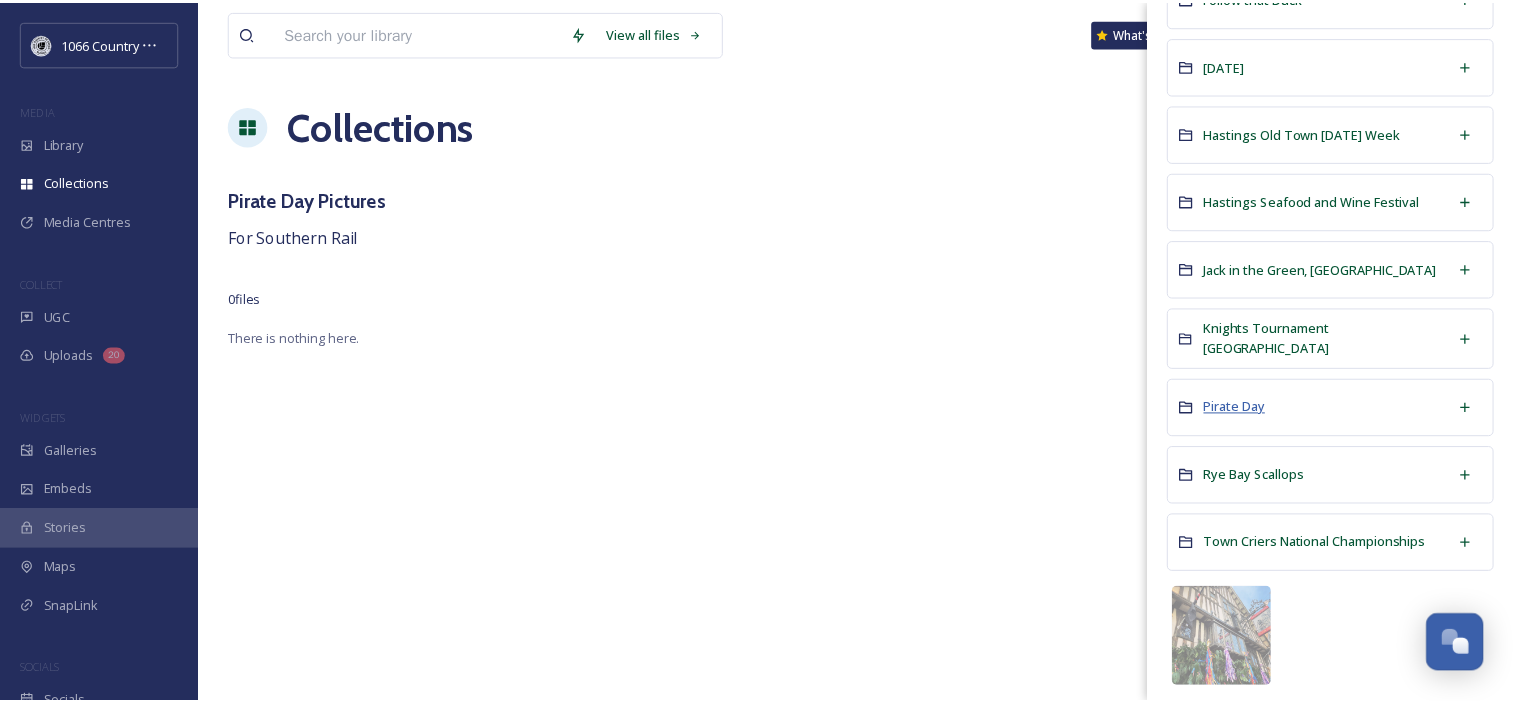 scroll, scrollTop: 0, scrollLeft: 0, axis: both 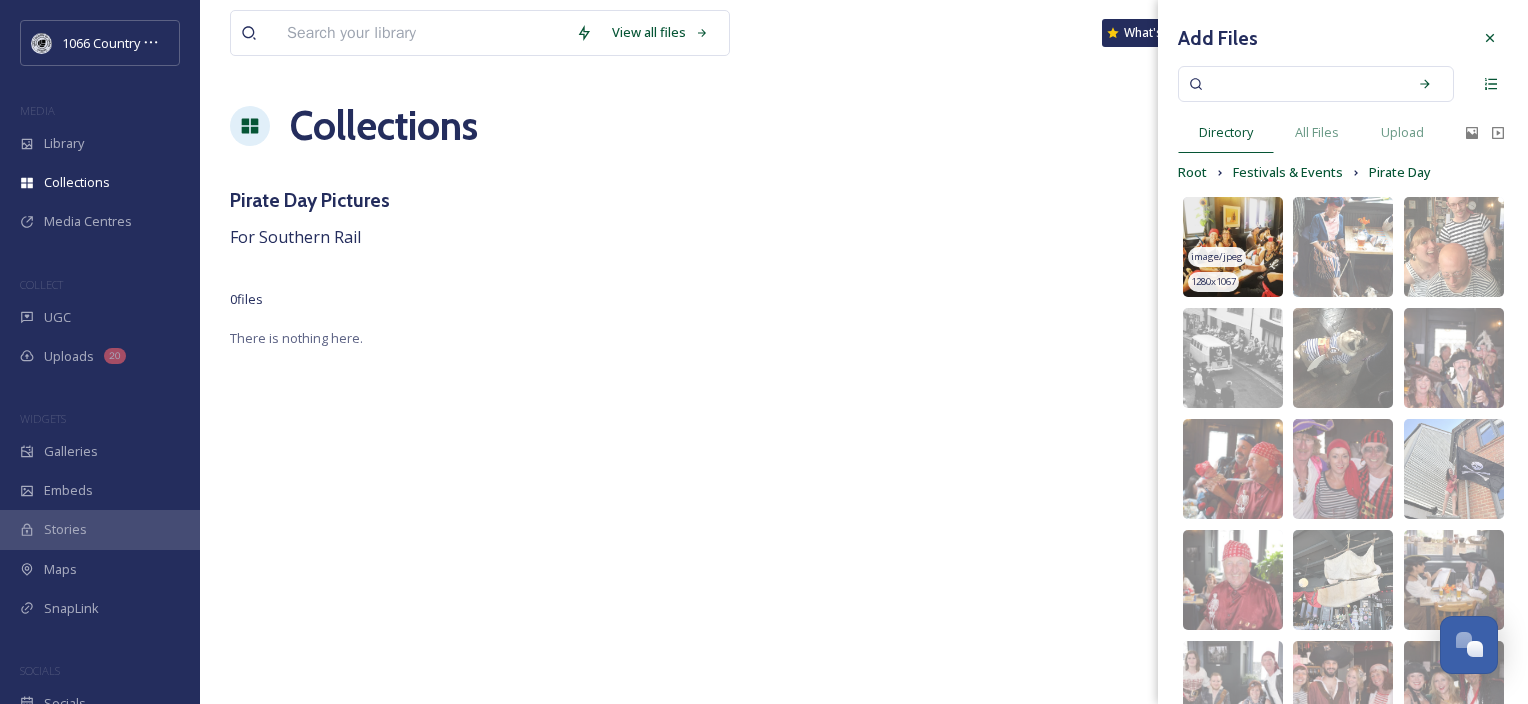 click at bounding box center [1233, 247] 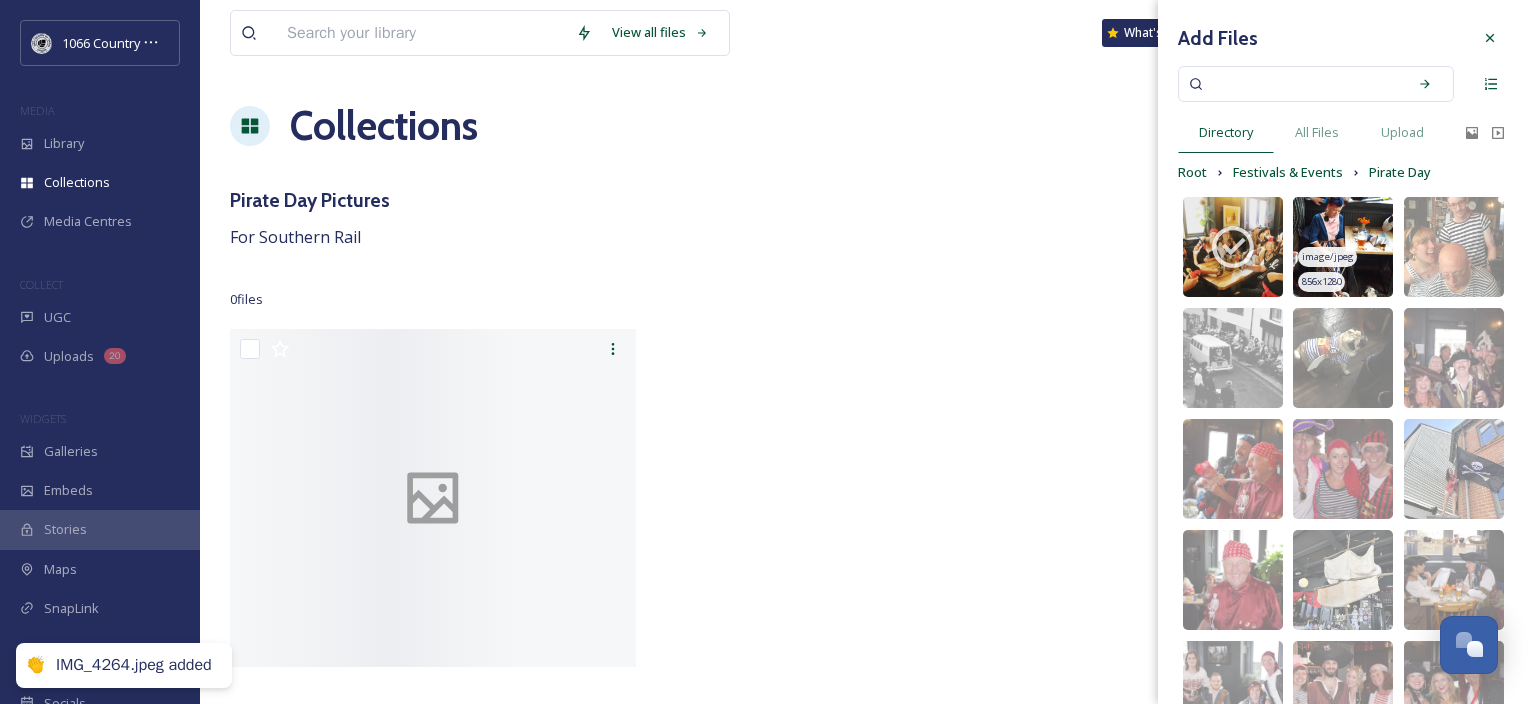 click at bounding box center (1343, 247) 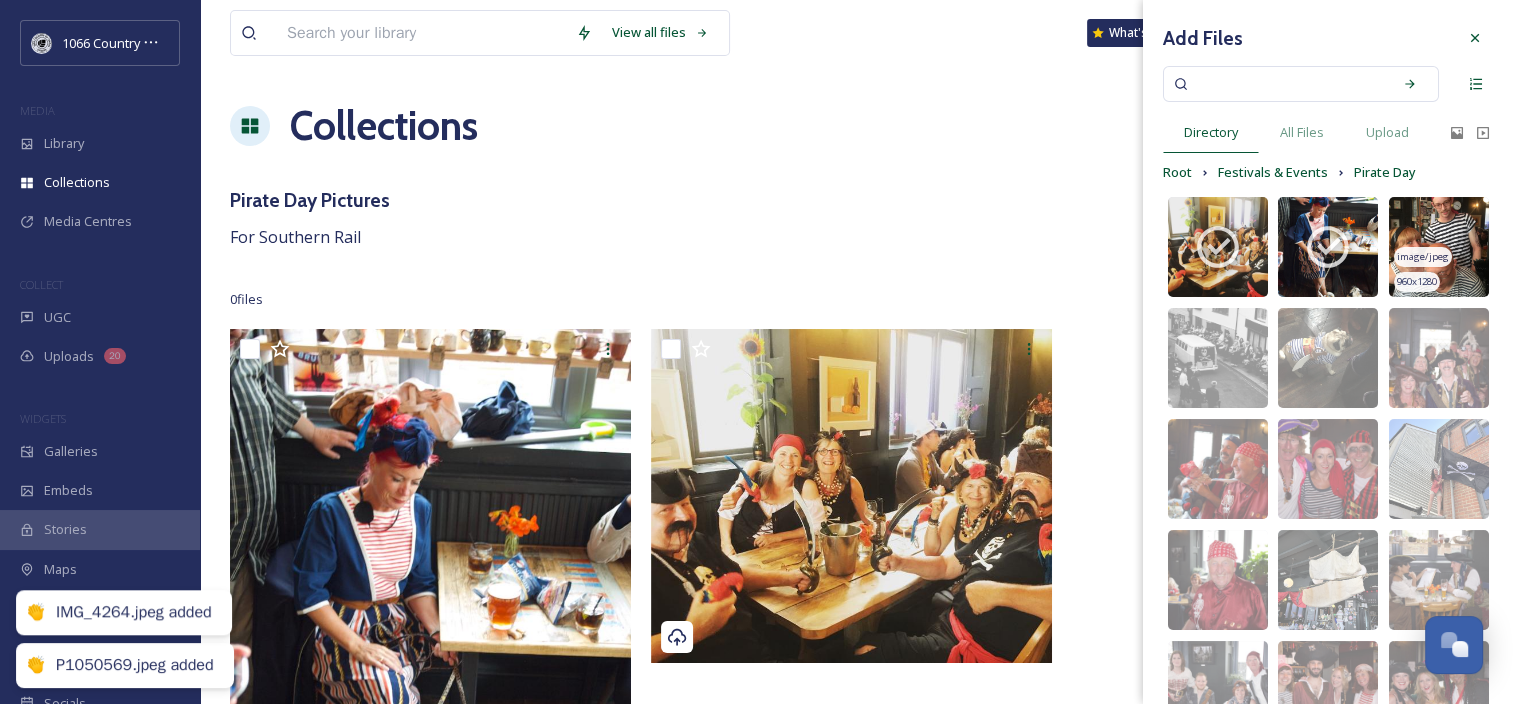 click at bounding box center [1439, 247] 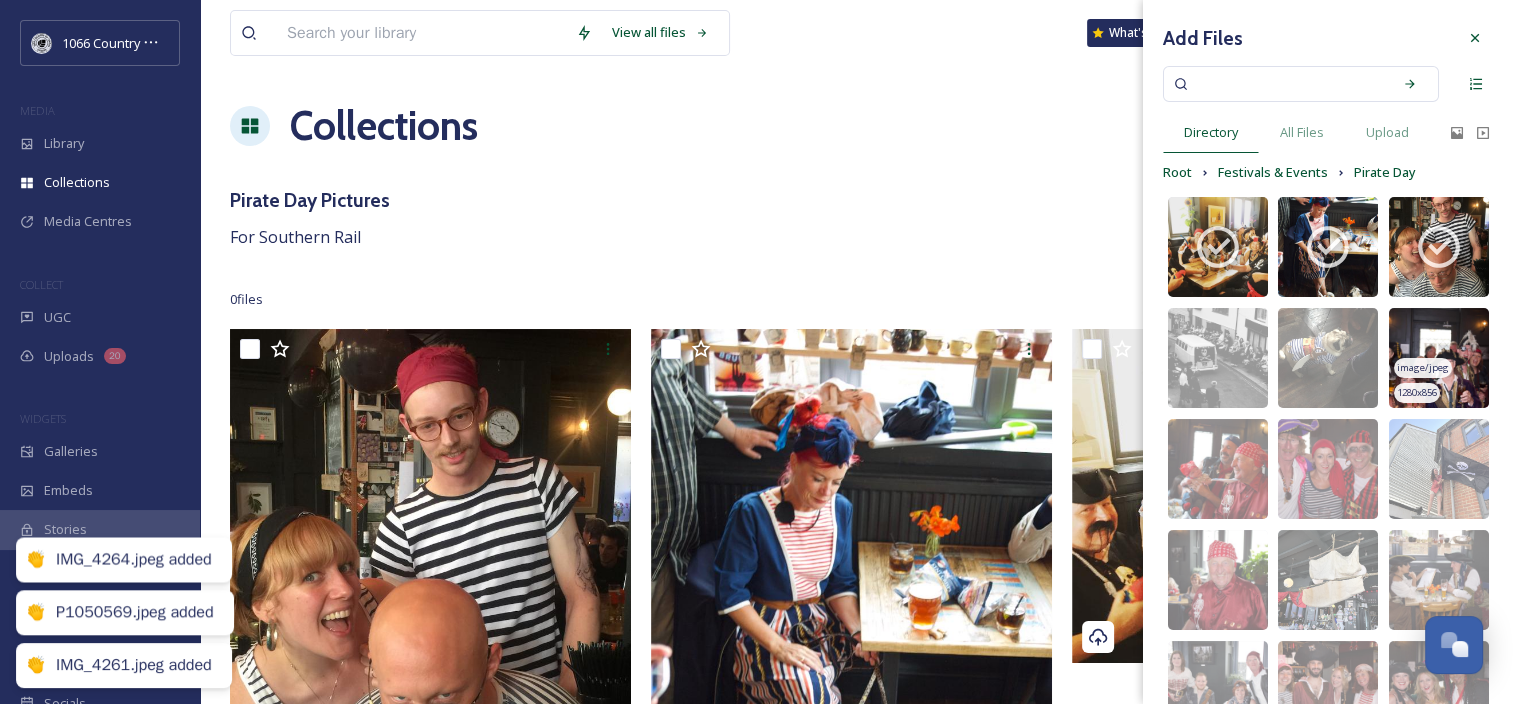 click at bounding box center [1439, 358] 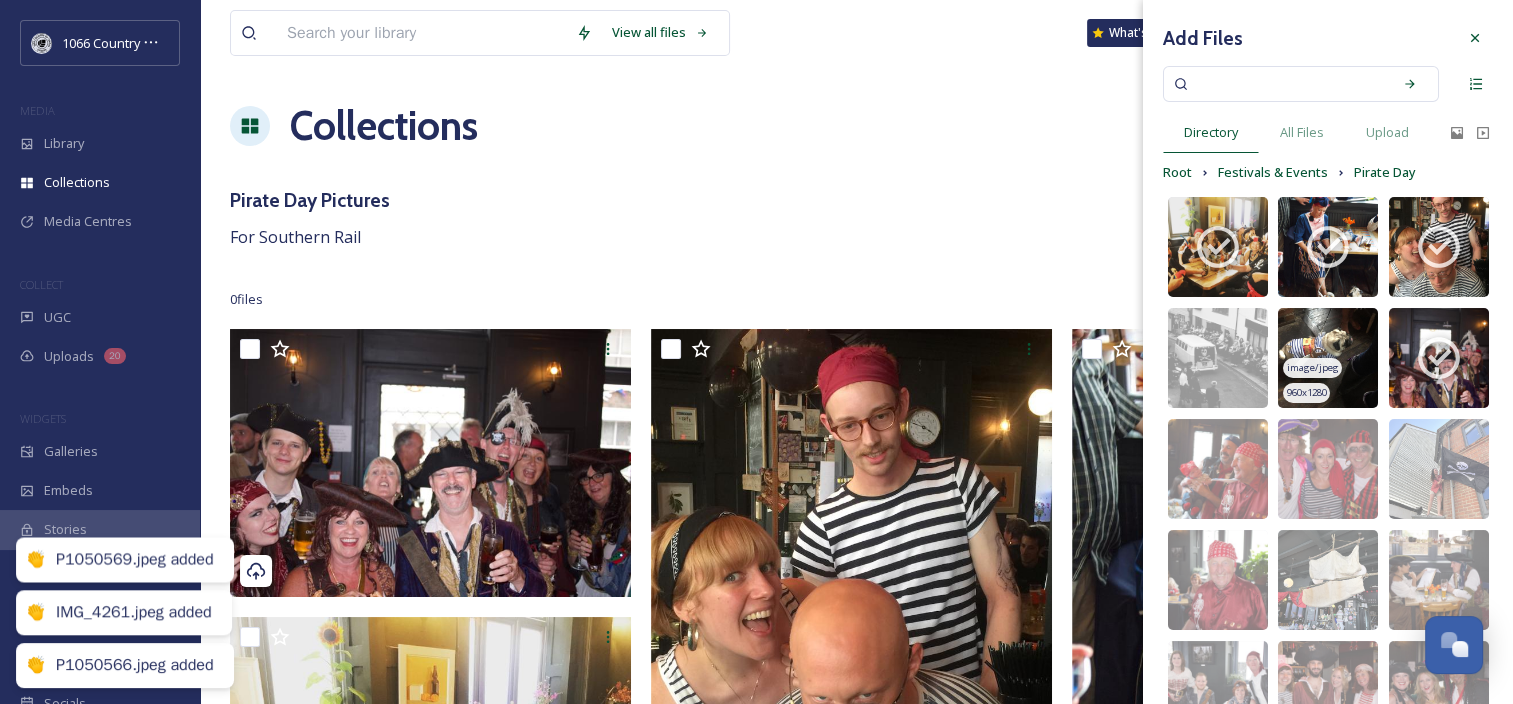 click at bounding box center [1328, 358] 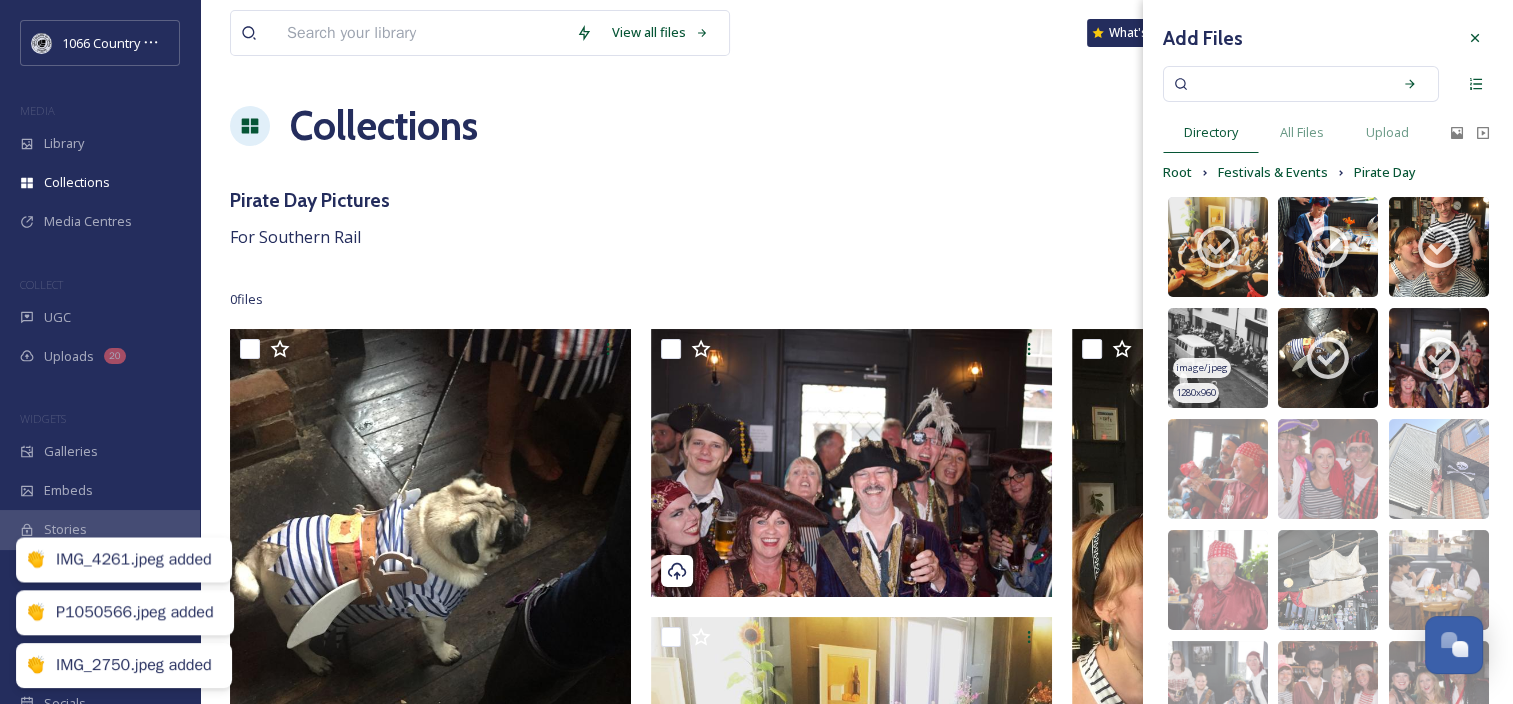 click at bounding box center [1218, 358] 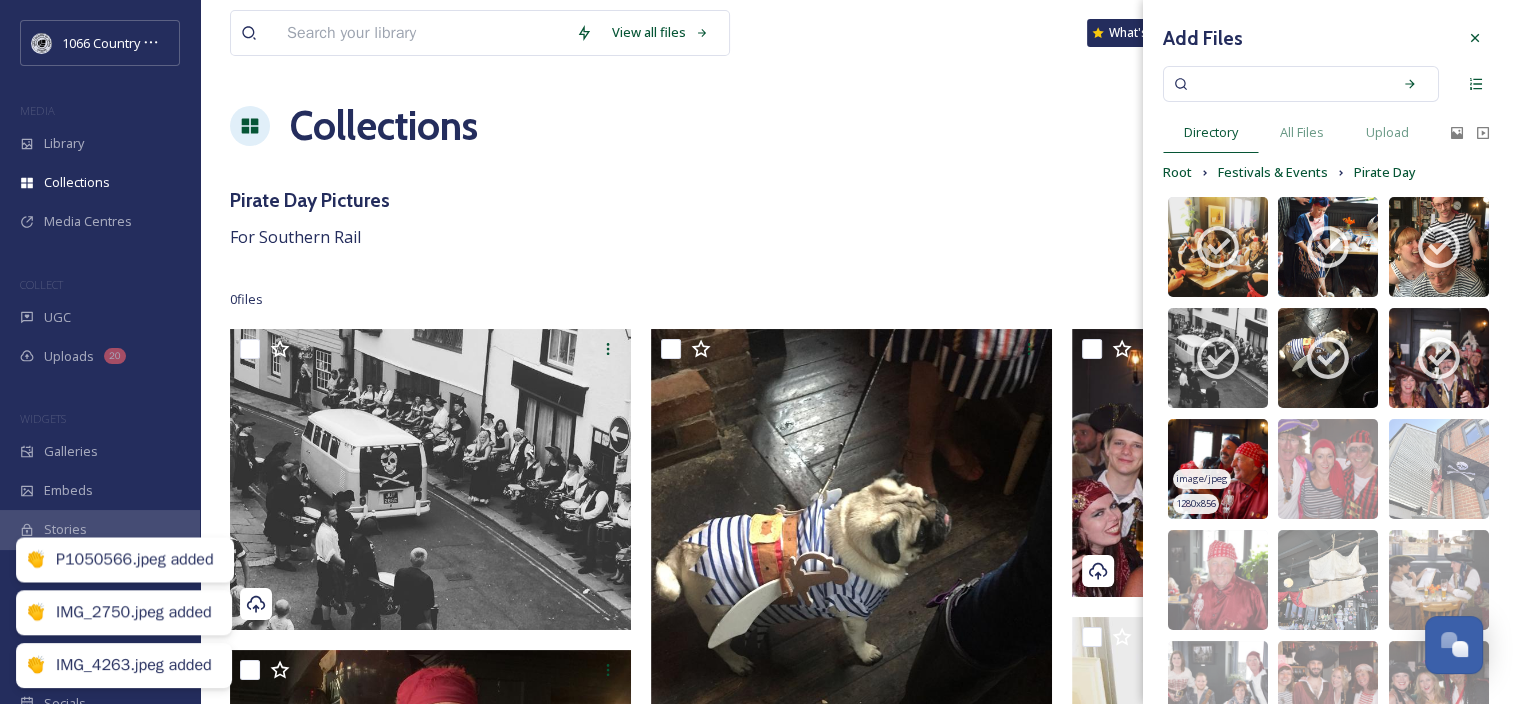 click at bounding box center [1218, 469] 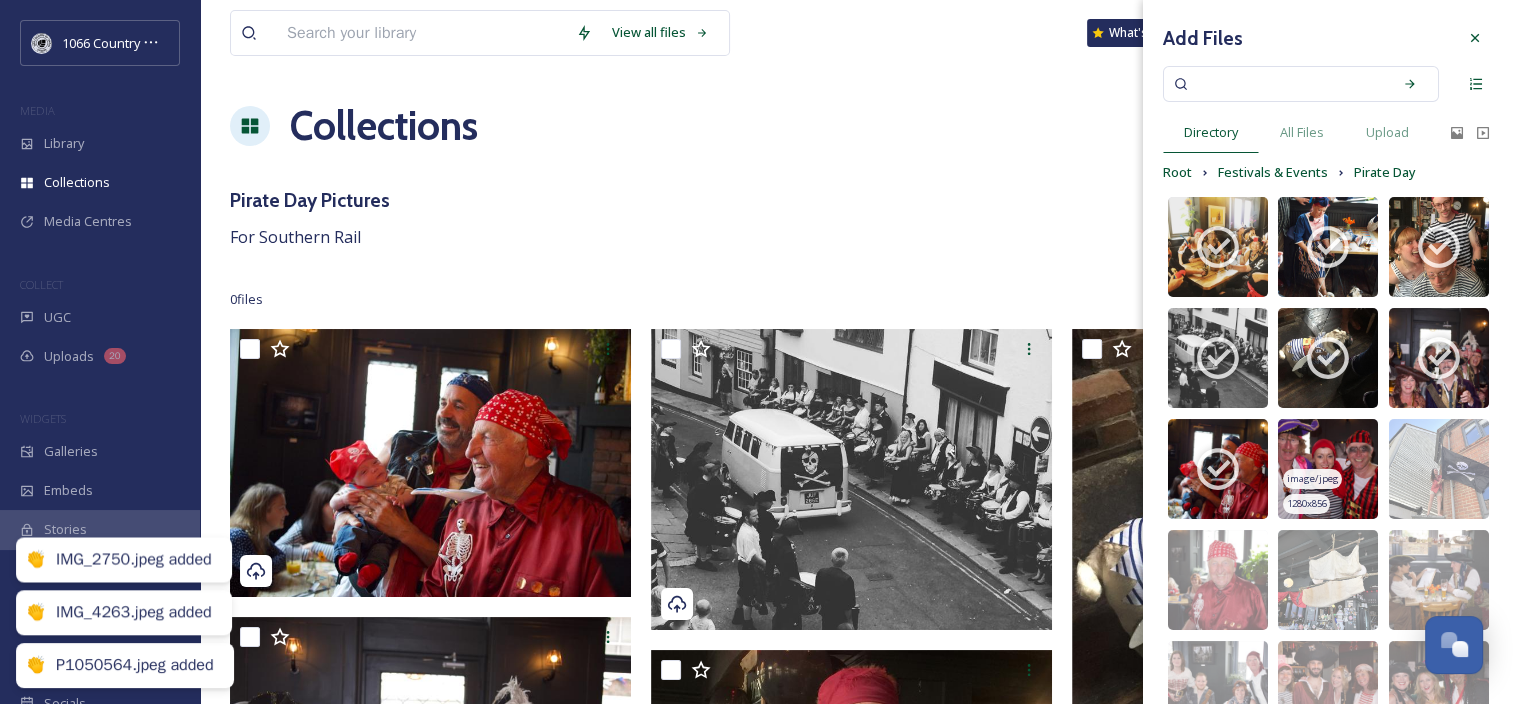 click at bounding box center [1328, 469] 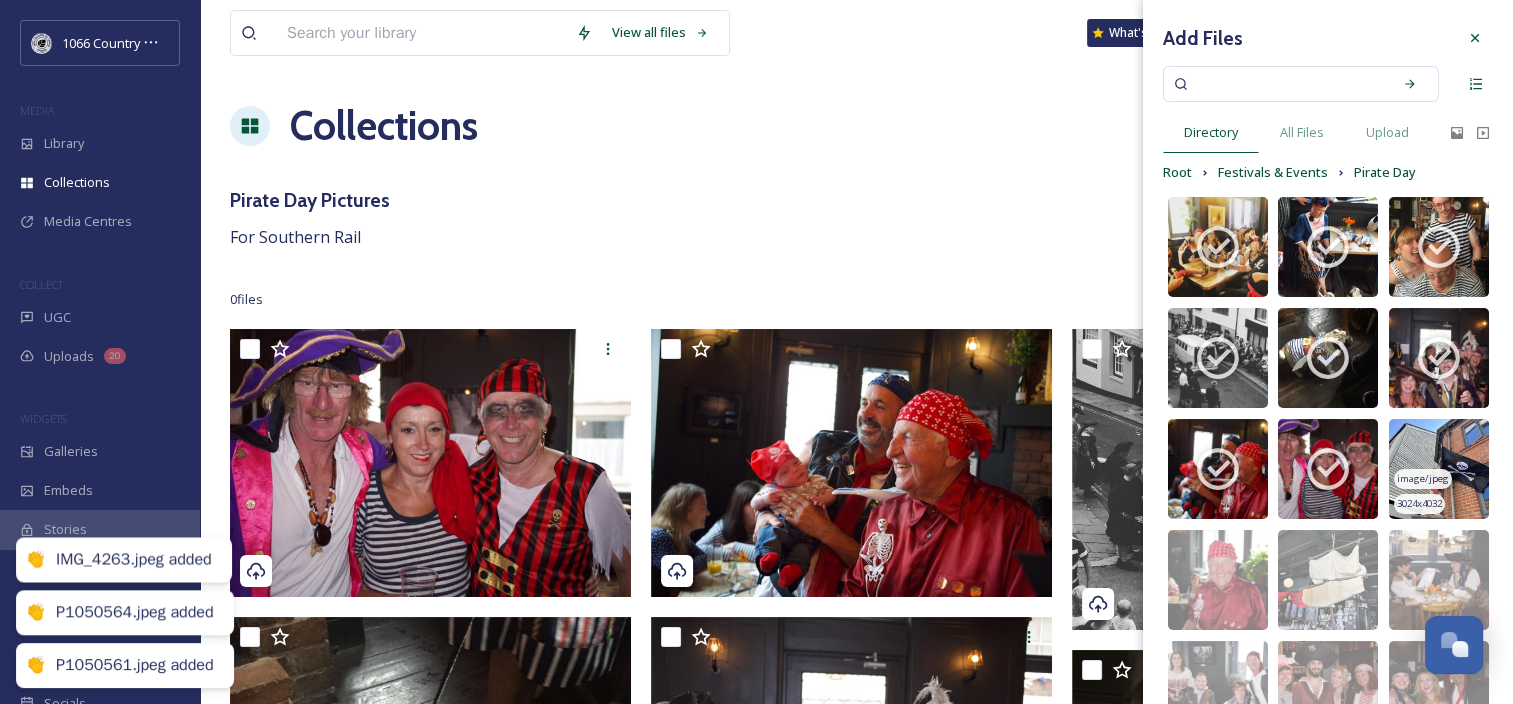 click at bounding box center [1439, 469] 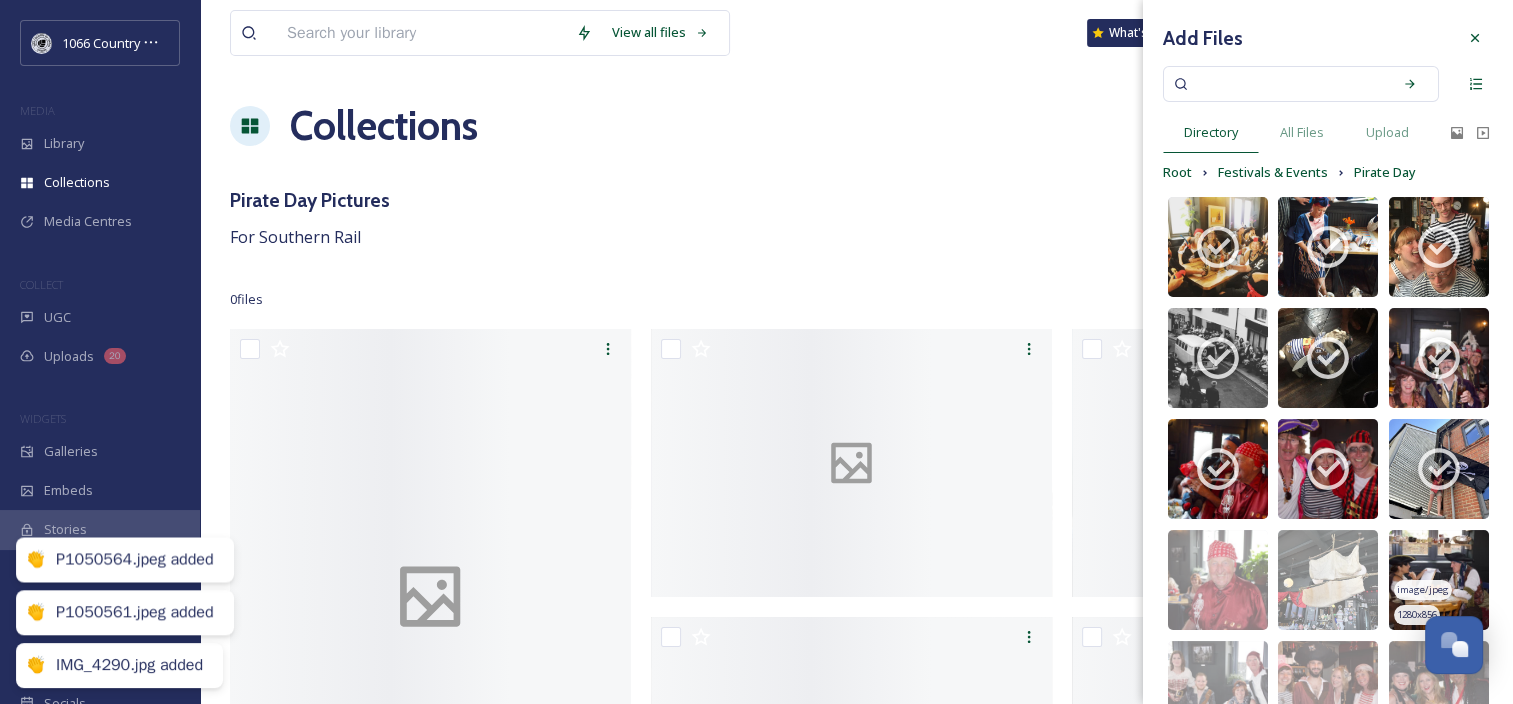 click at bounding box center (1439, 580) 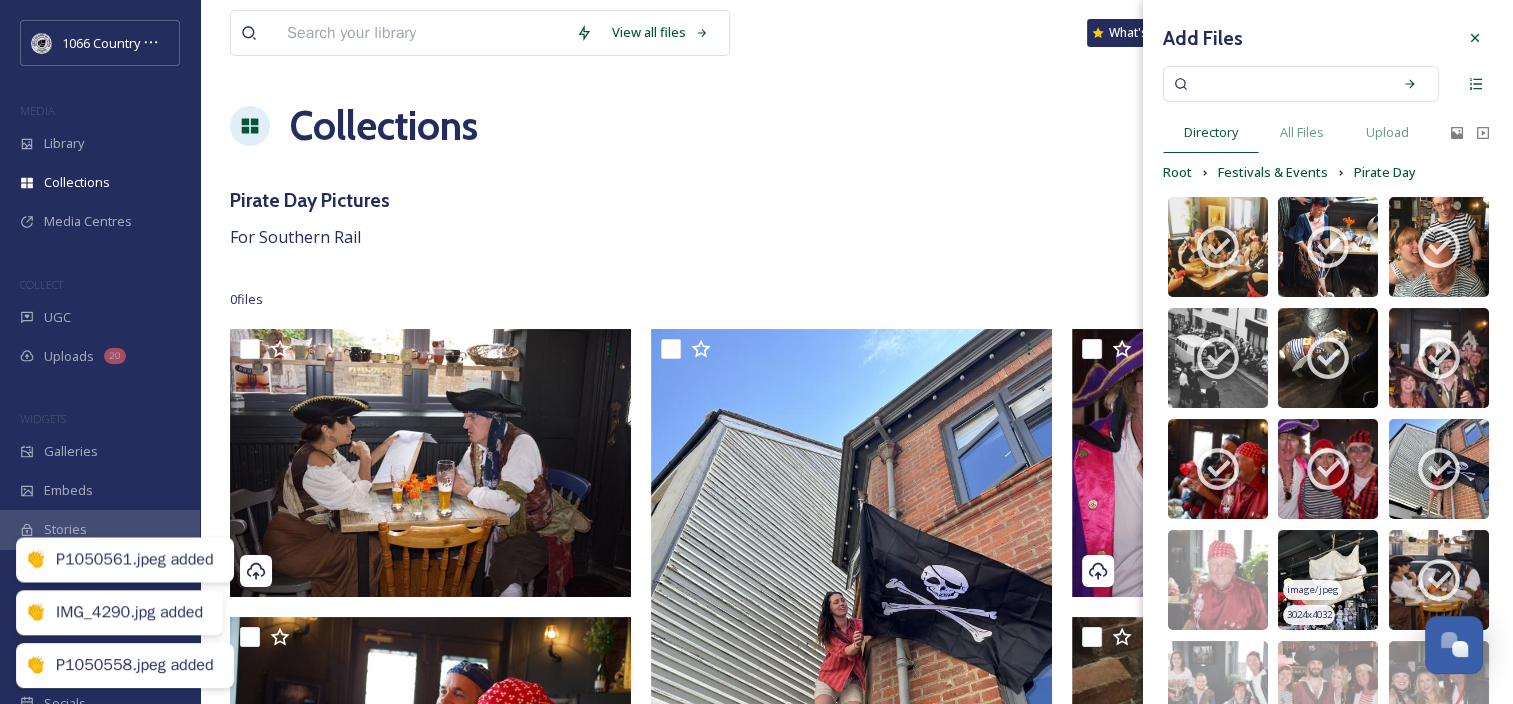 click at bounding box center [1328, 580] 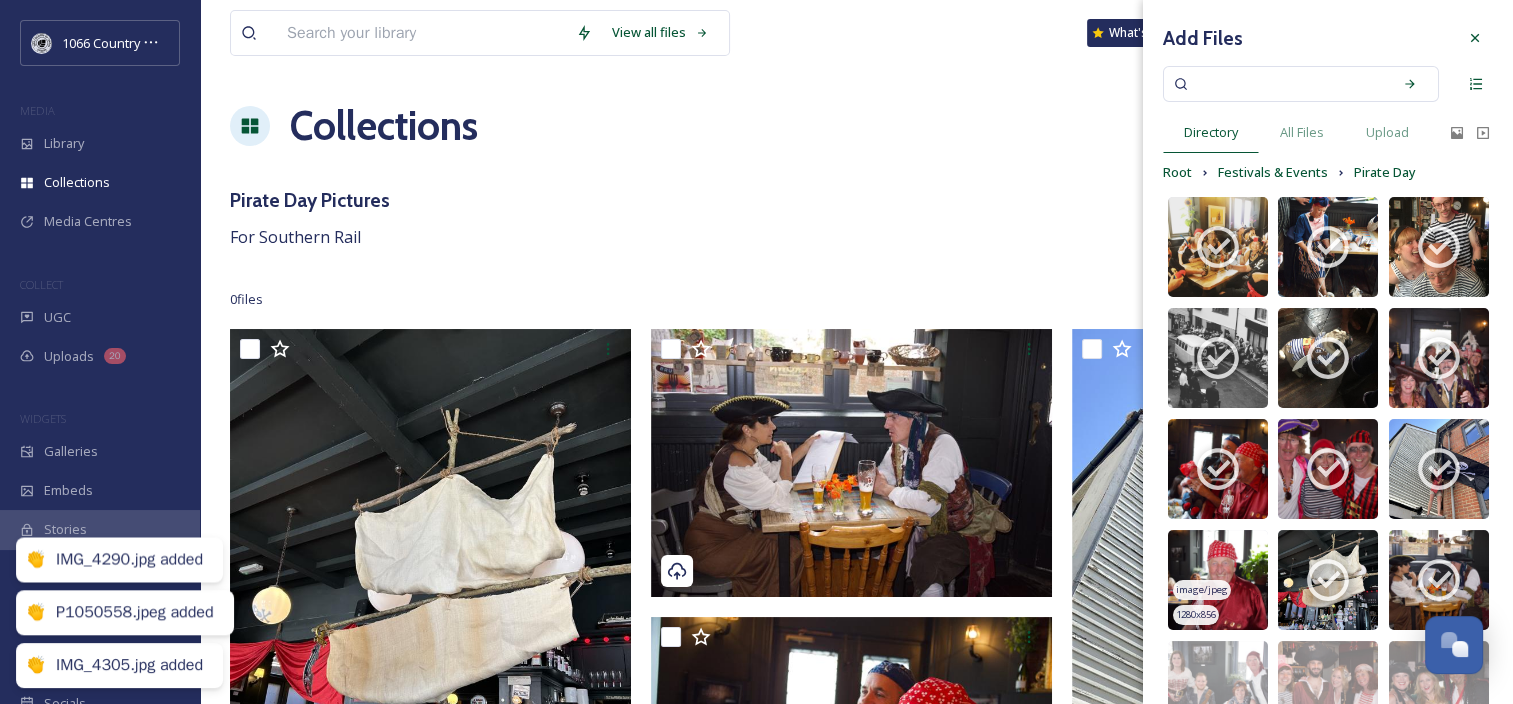 click at bounding box center [1218, 580] 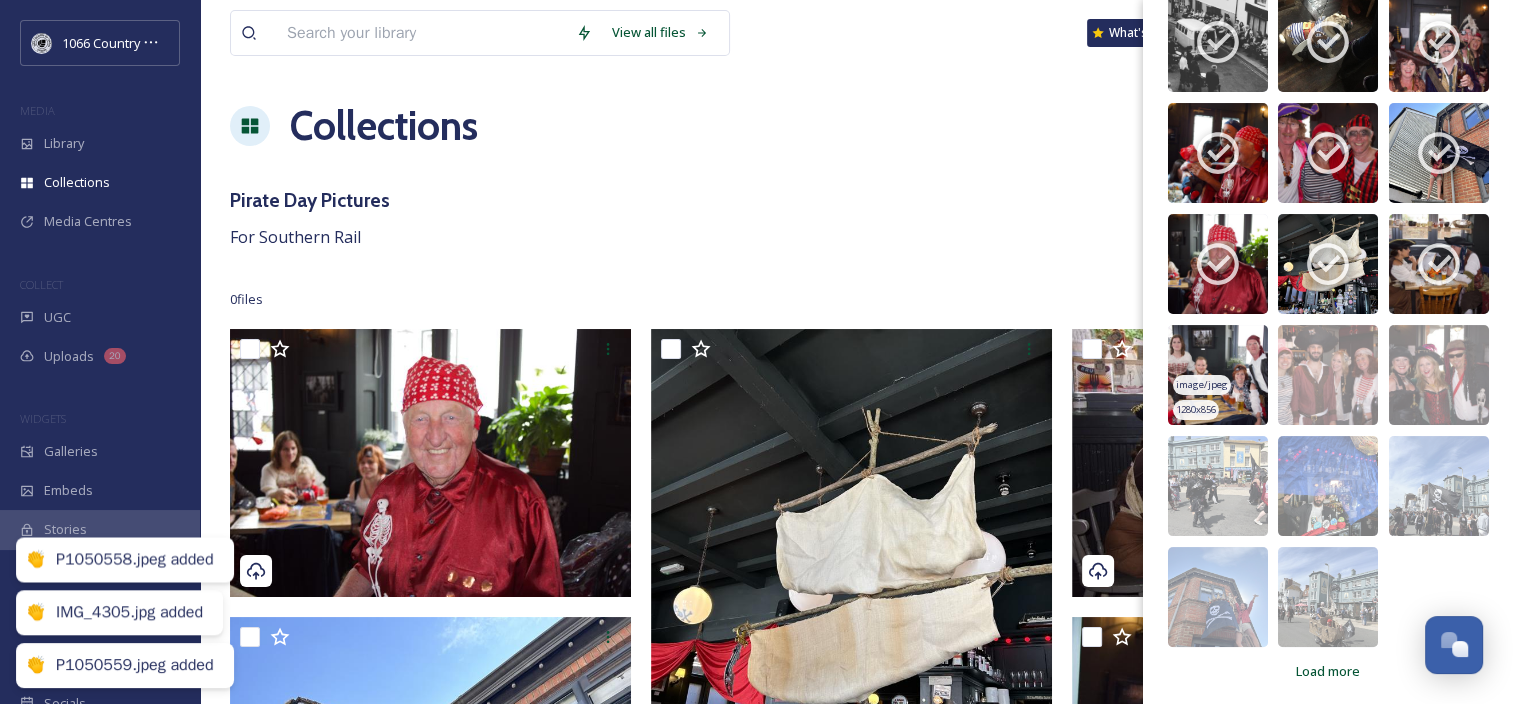 scroll, scrollTop: 323, scrollLeft: 0, axis: vertical 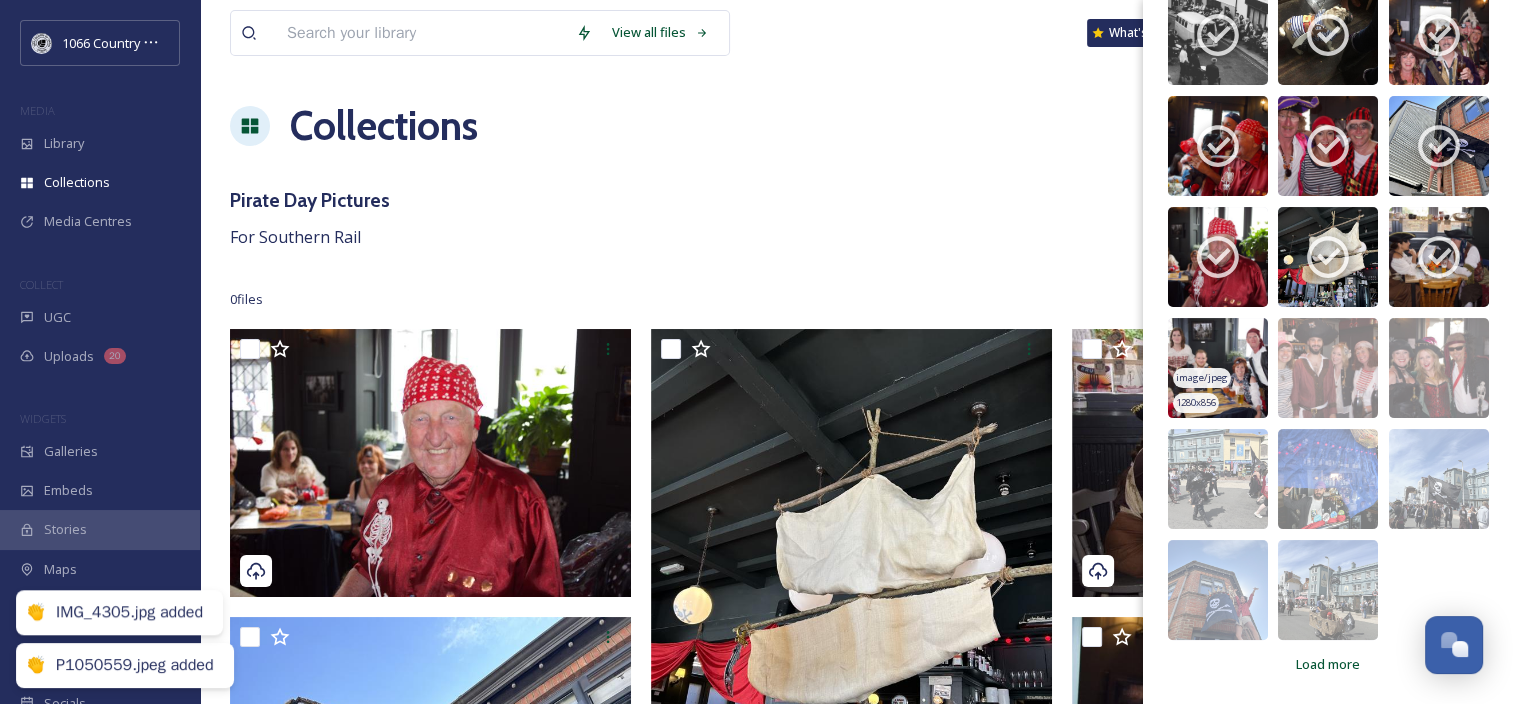 click at bounding box center [1218, 368] 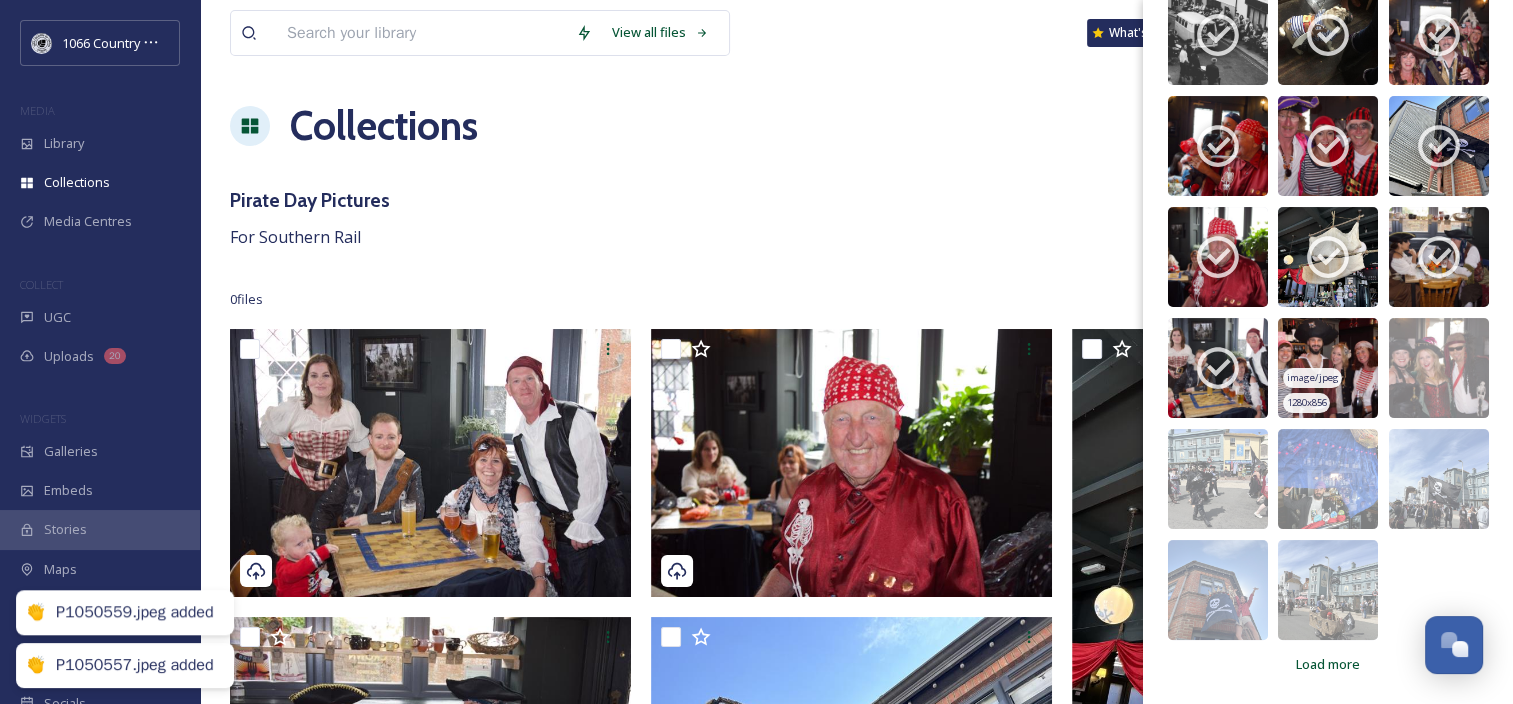 click at bounding box center [1328, 368] 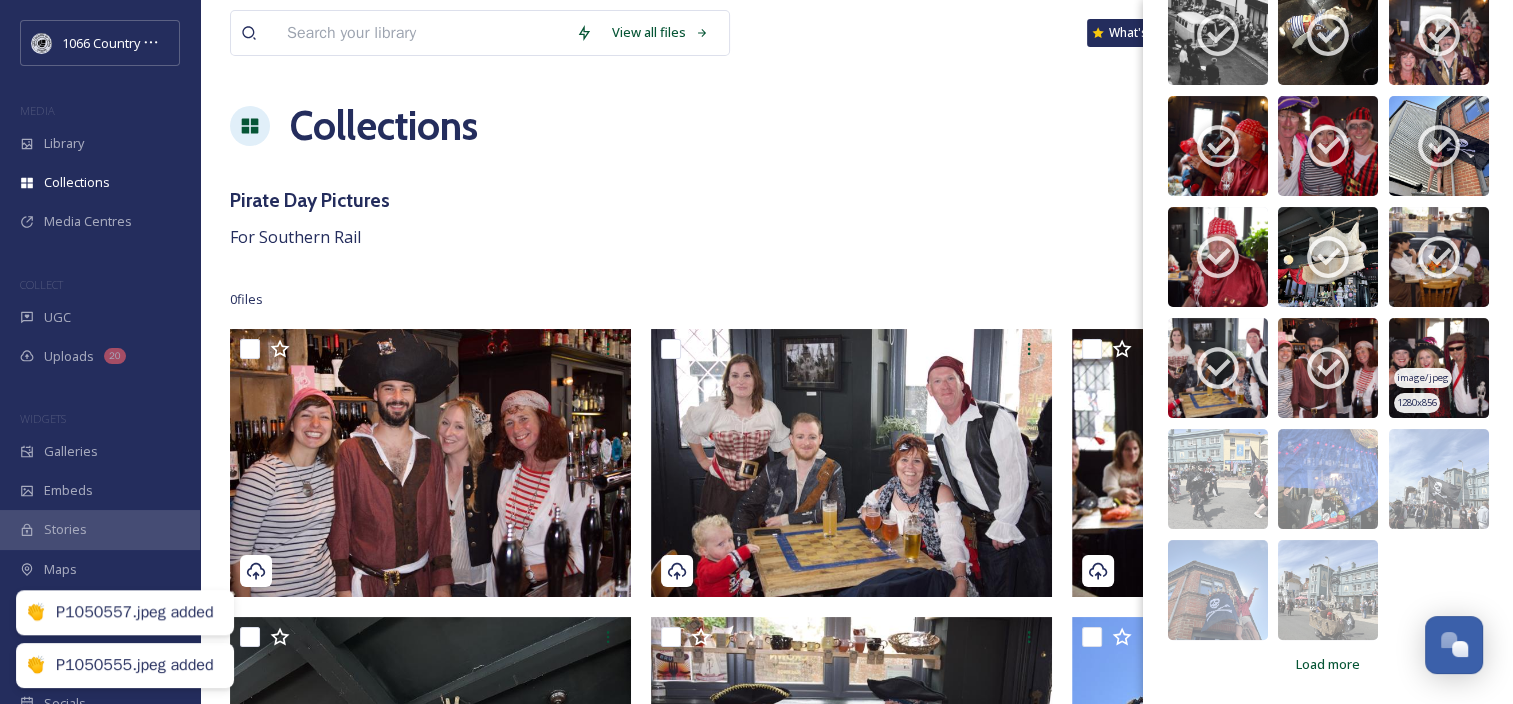 click at bounding box center (1439, 368) 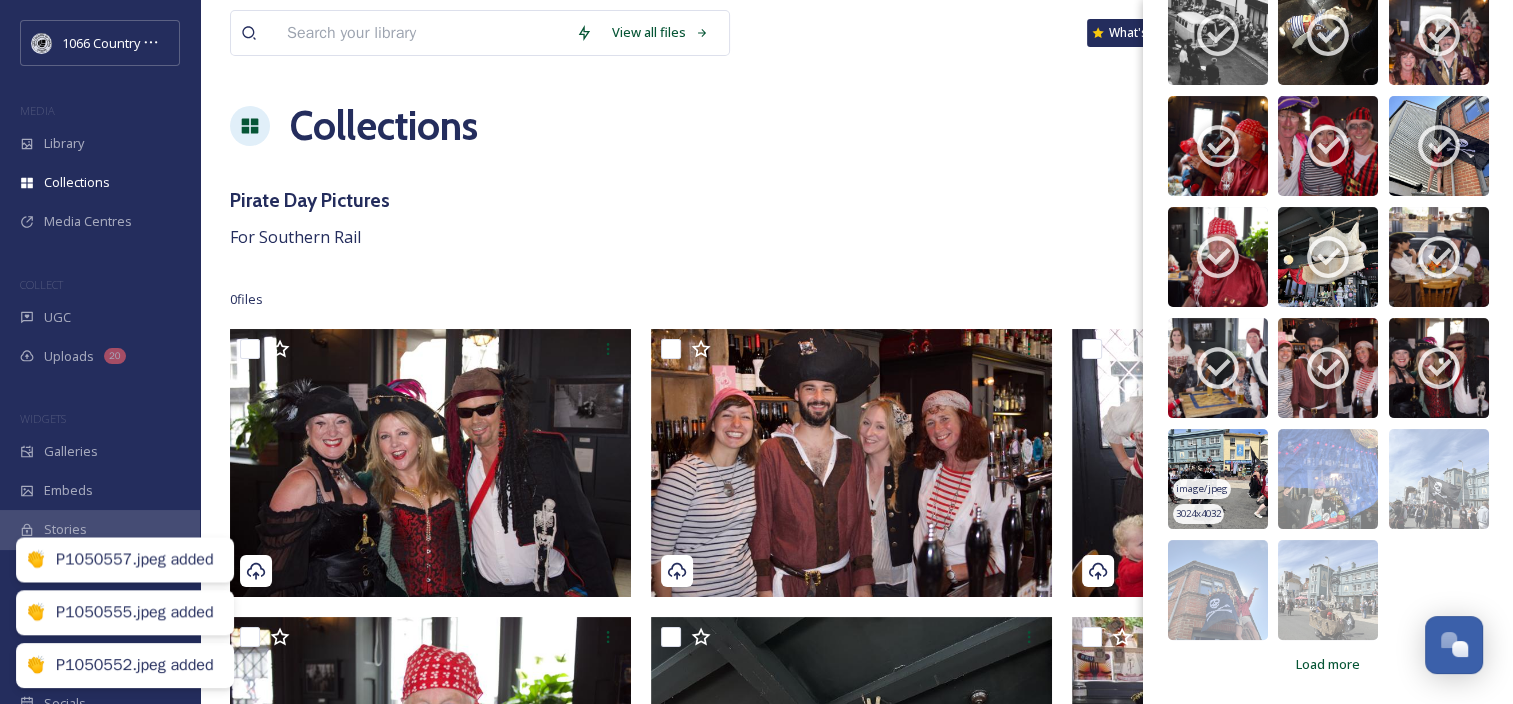 click at bounding box center (1218, 479) 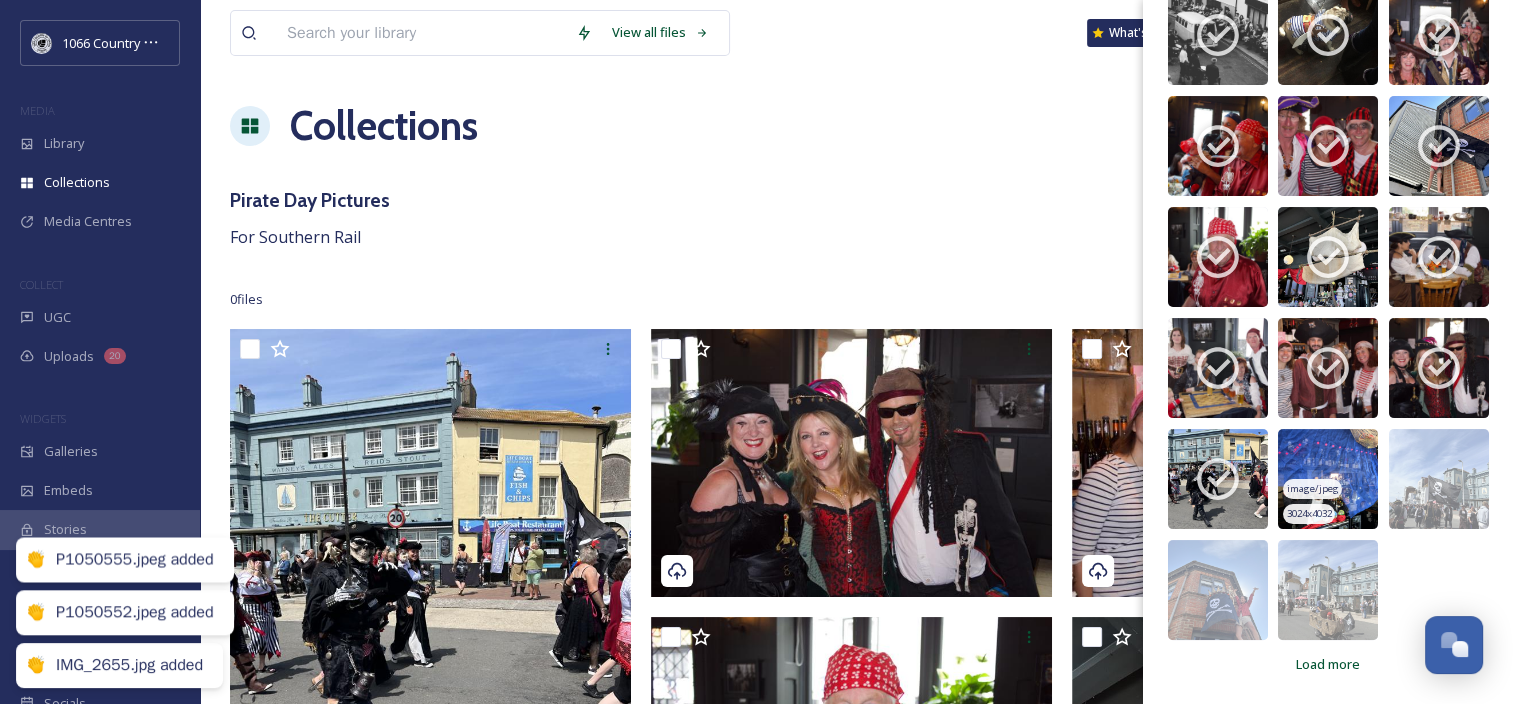 click at bounding box center (1328, 479) 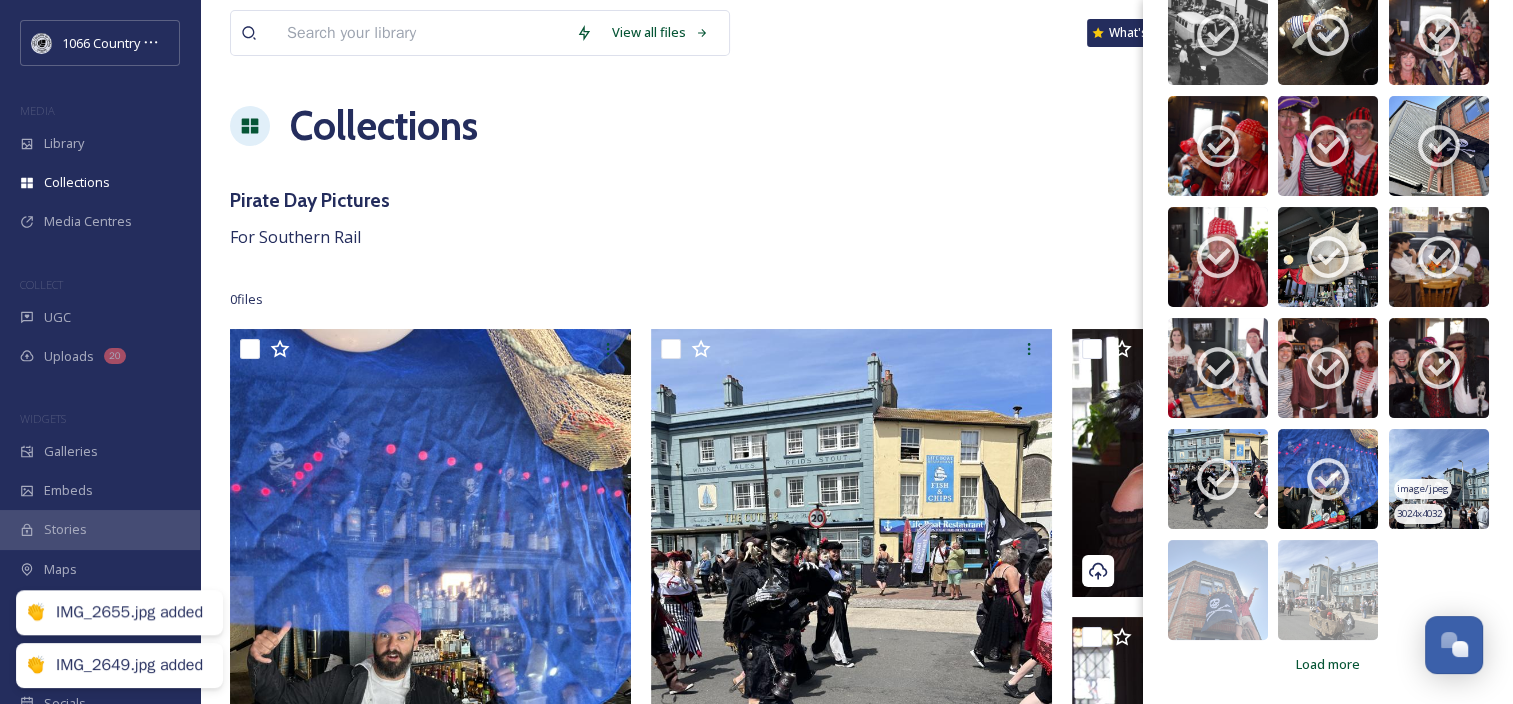 click at bounding box center (1439, 479) 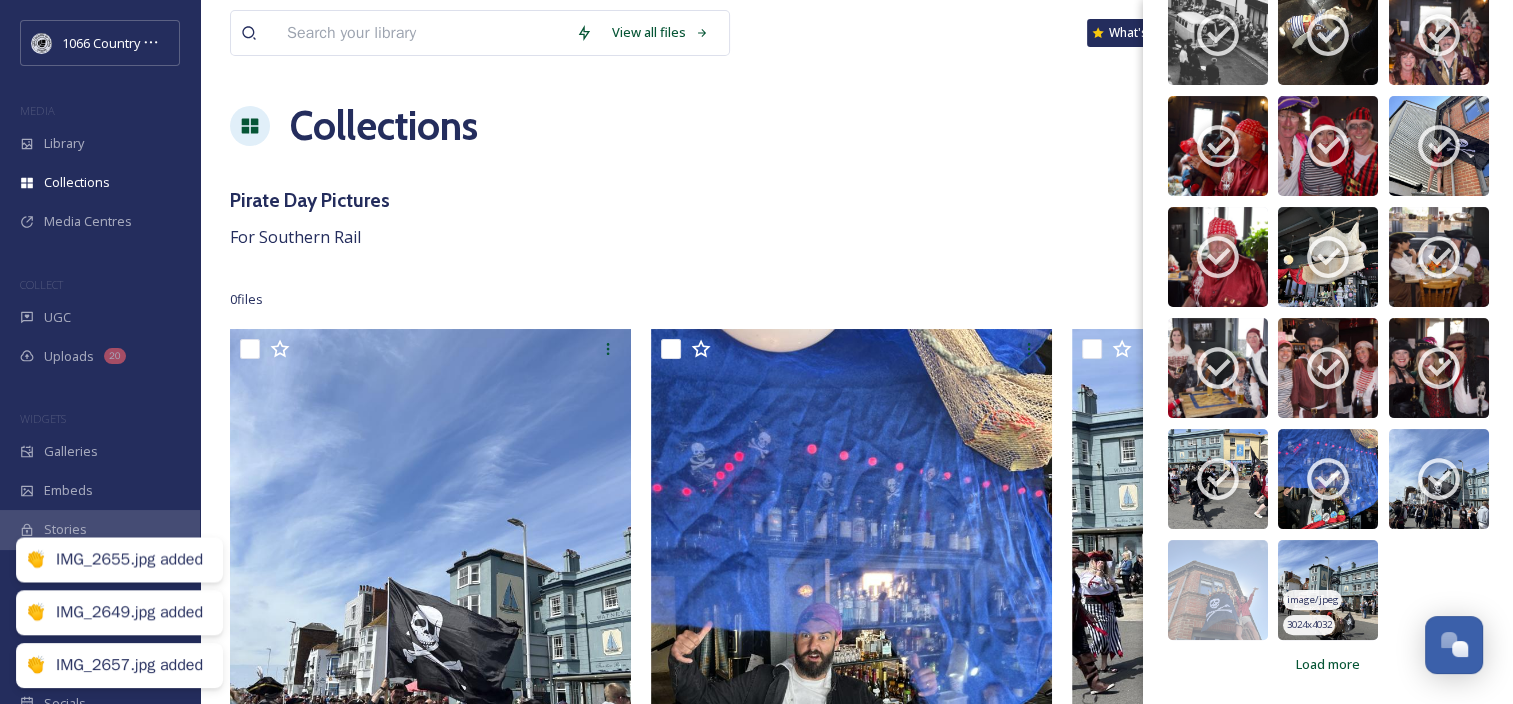 click at bounding box center (1328, 590) 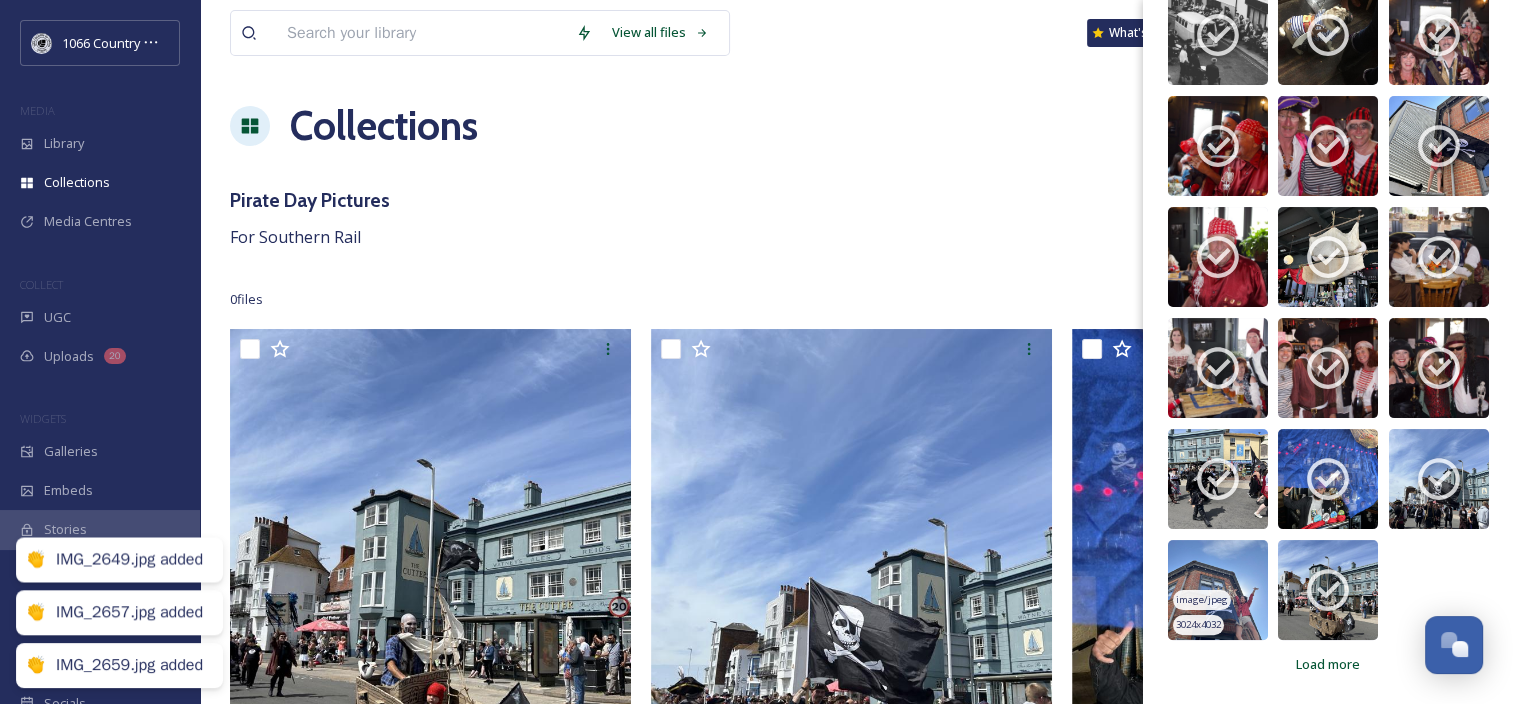 drag, startPoint x: 1196, startPoint y: 574, endPoint x: 1171, endPoint y: 572, distance: 25.079872 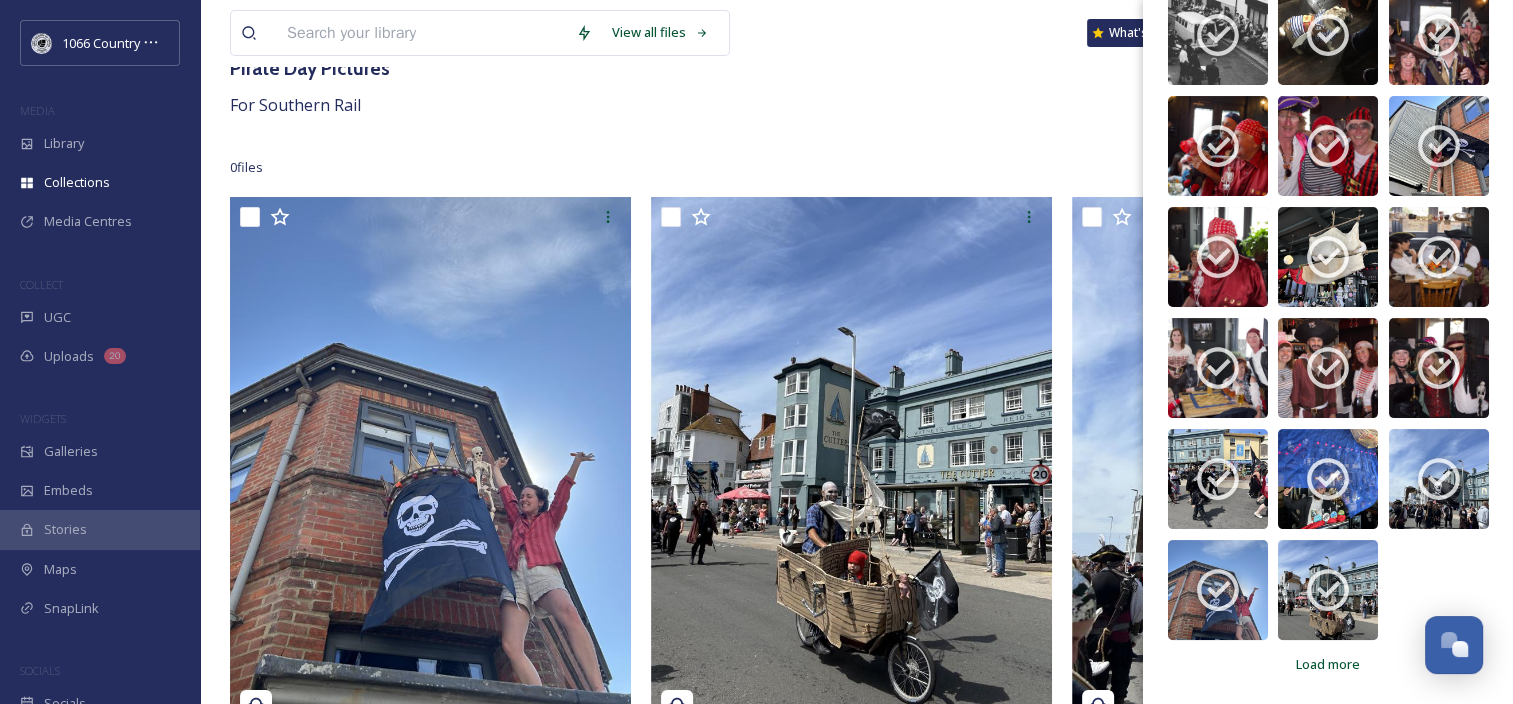 scroll, scrollTop: 100, scrollLeft: 0, axis: vertical 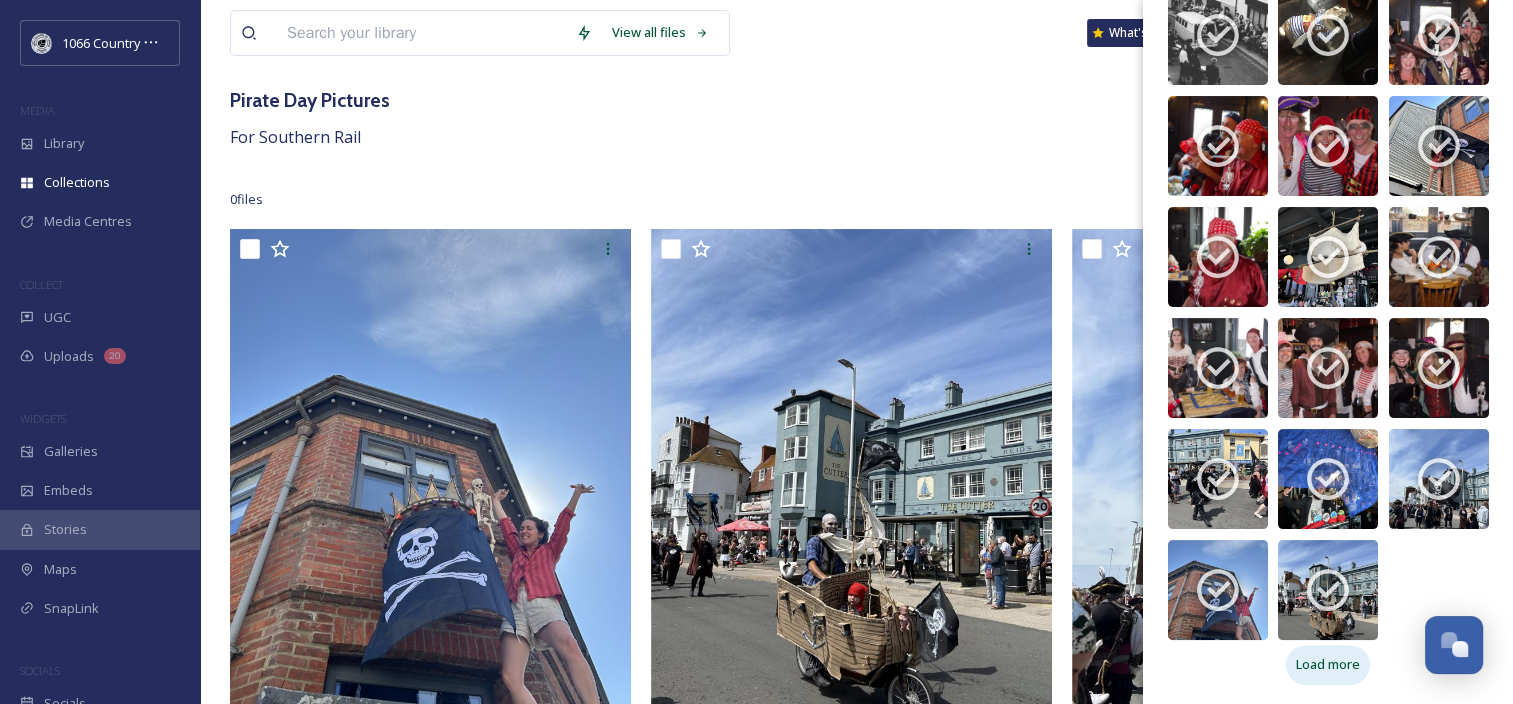 click on "Load more" at bounding box center (1328, 664) 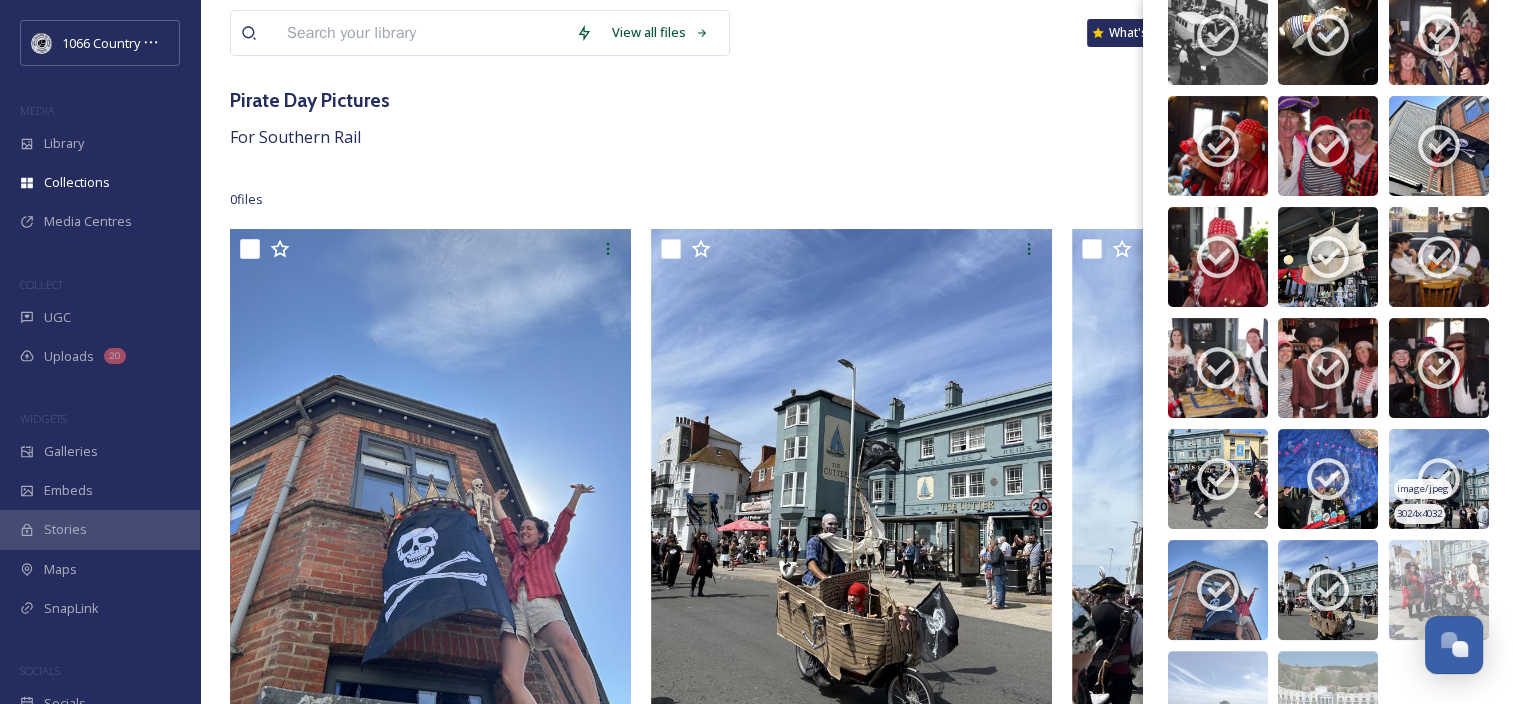 scroll, scrollTop: 395, scrollLeft: 0, axis: vertical 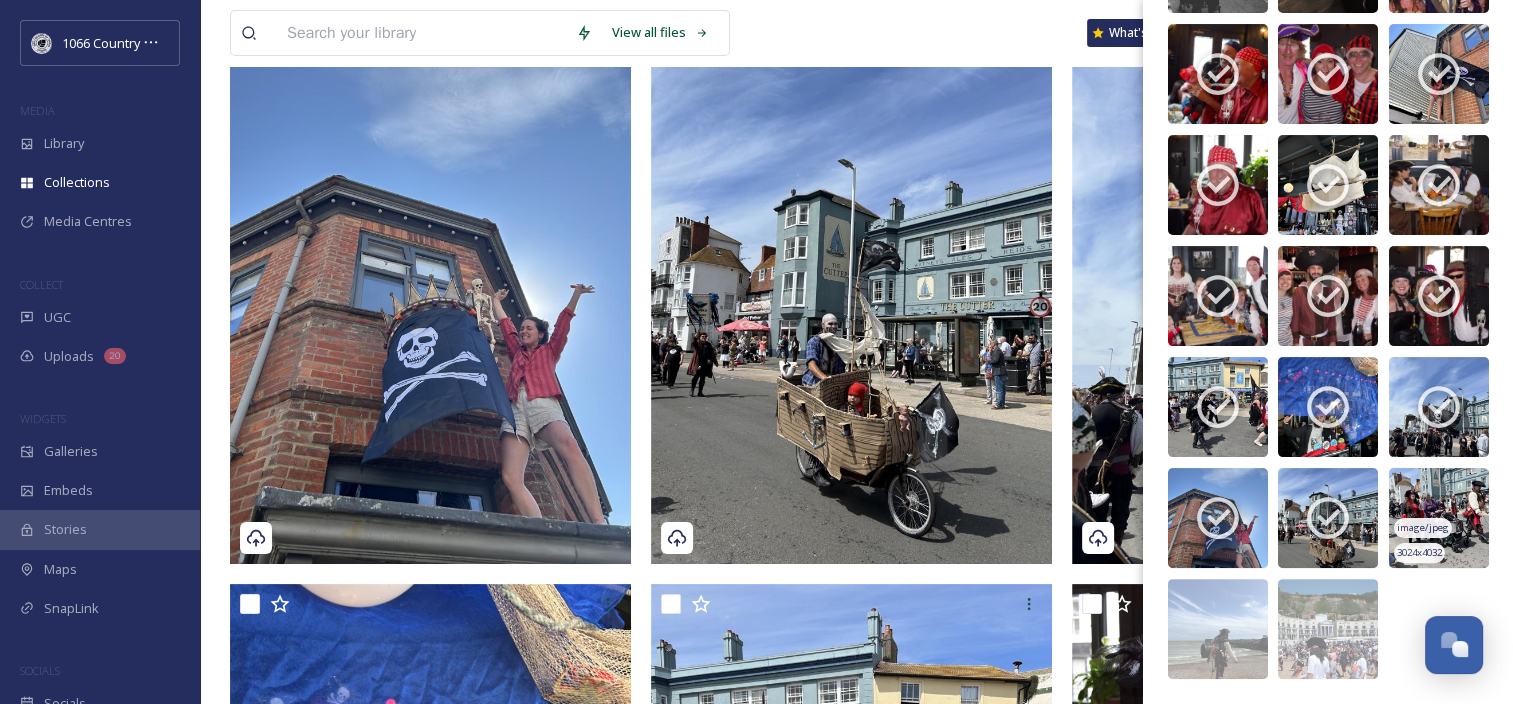 click at bounding box center [1439, 518] 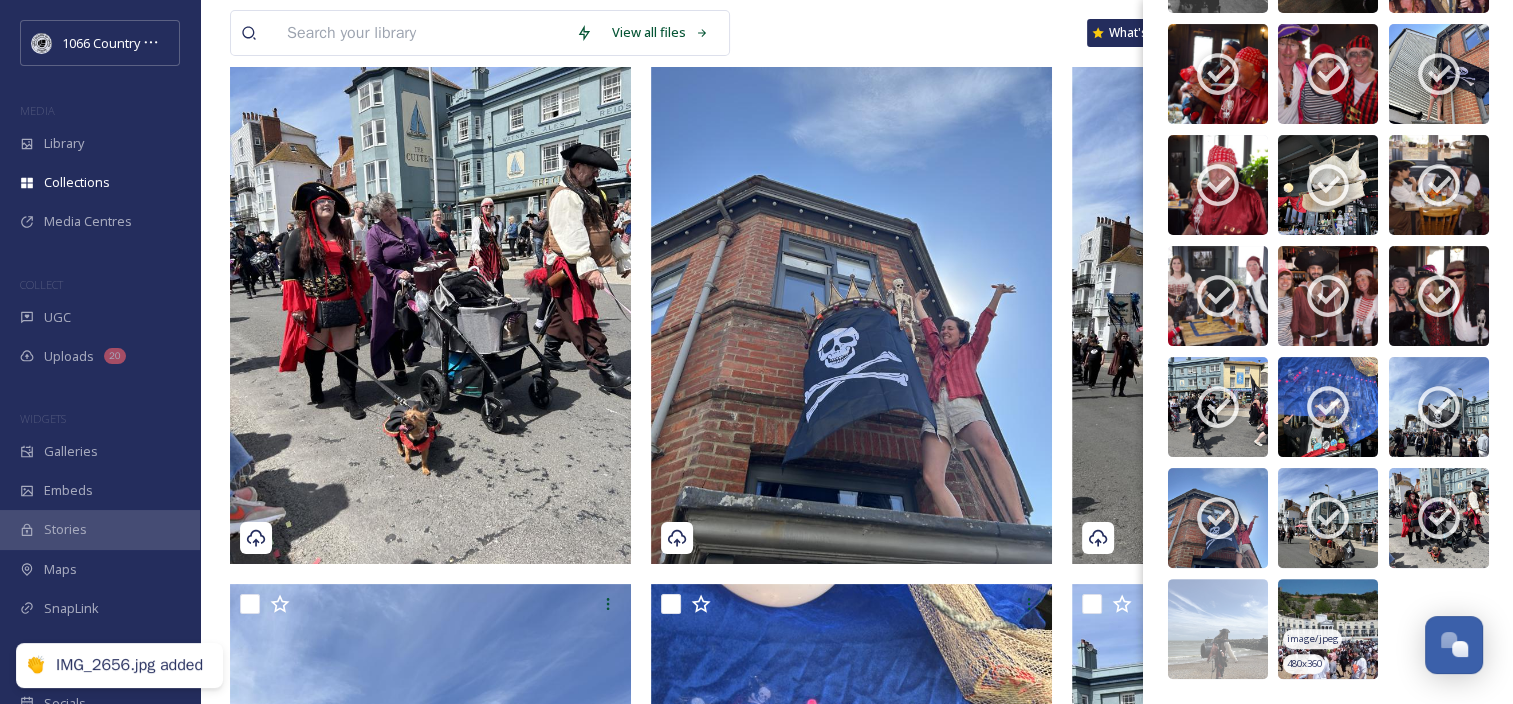 click at bounding box center [1328, 629] 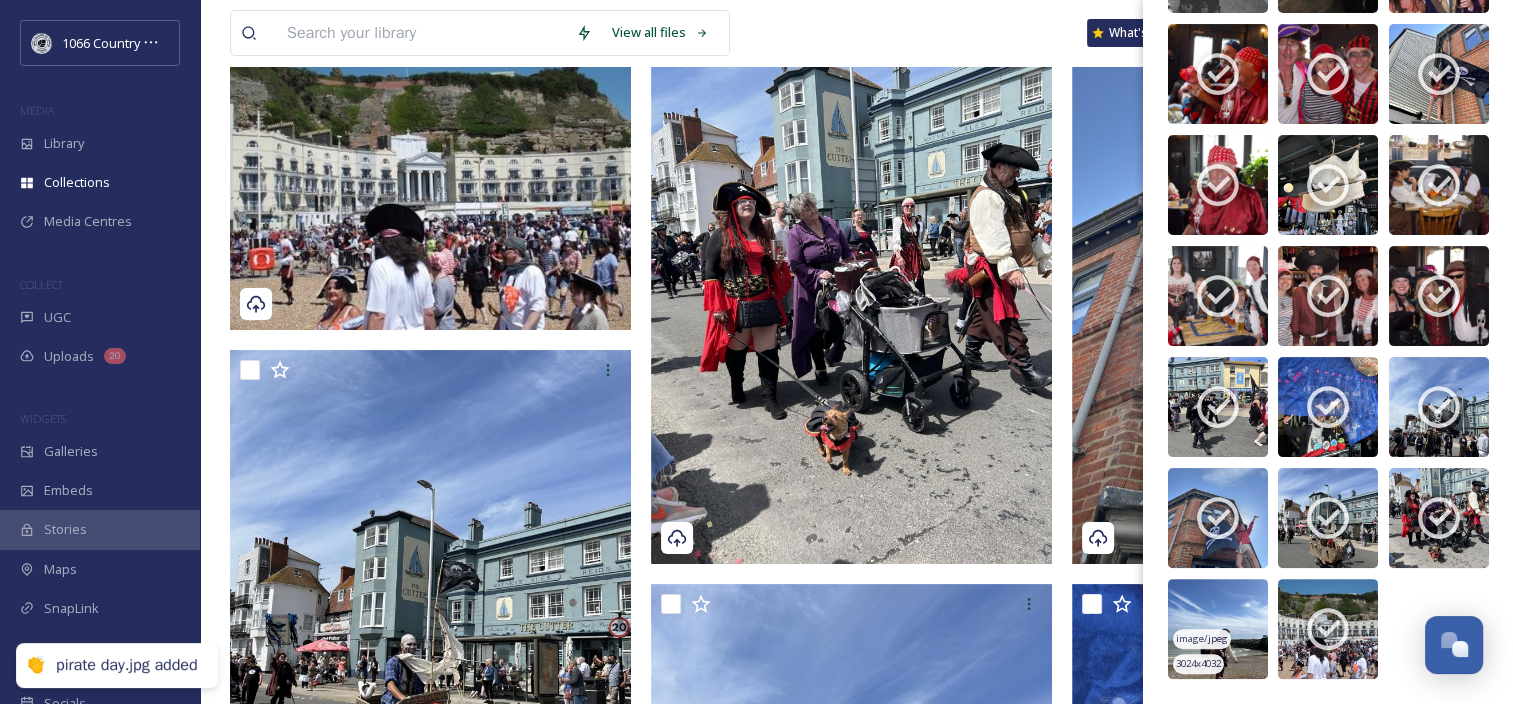 click at bounding box center [1218, 629] 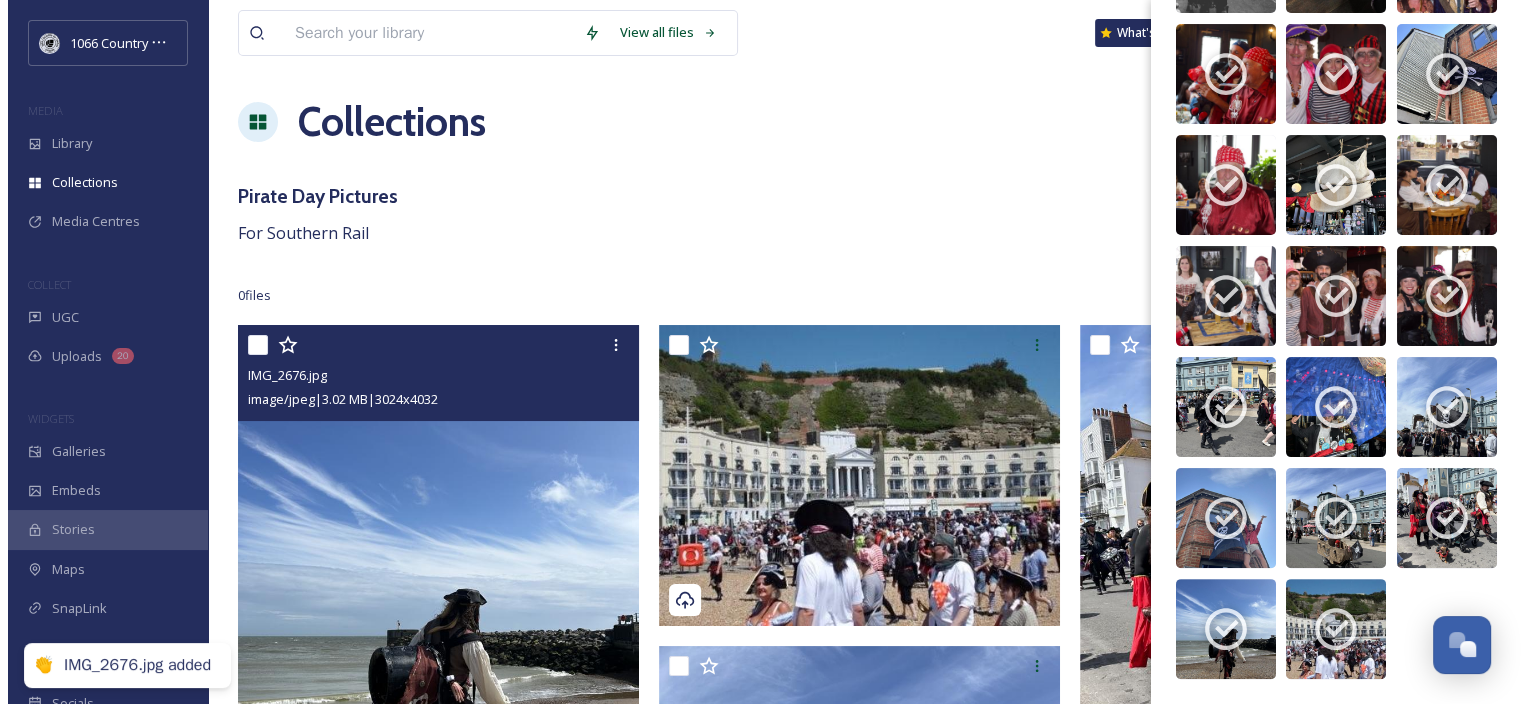 scroll, scrollTop: 0, scrollLeft: 0, axis: both 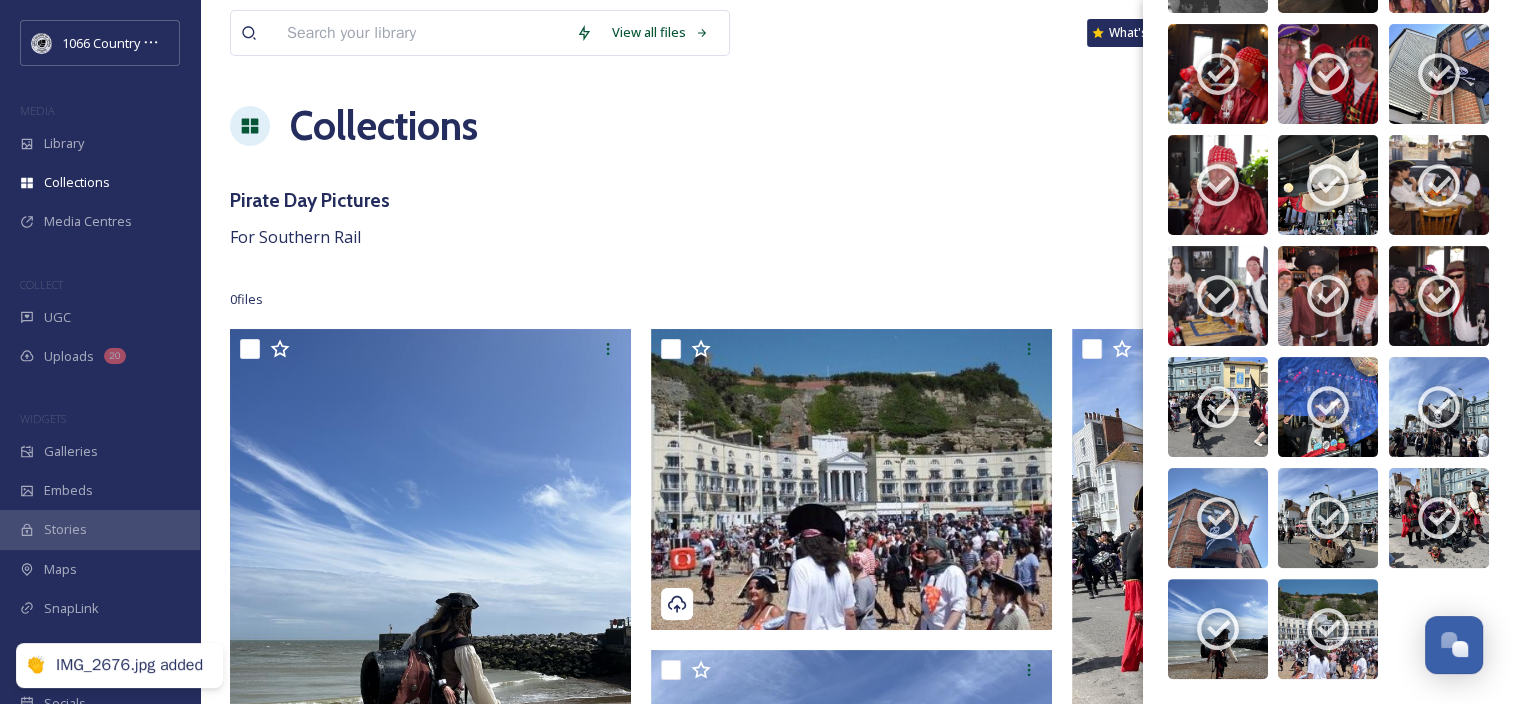 click on "Pirate Day Pictures For Southern Rail" at bounding box center [856, 218] 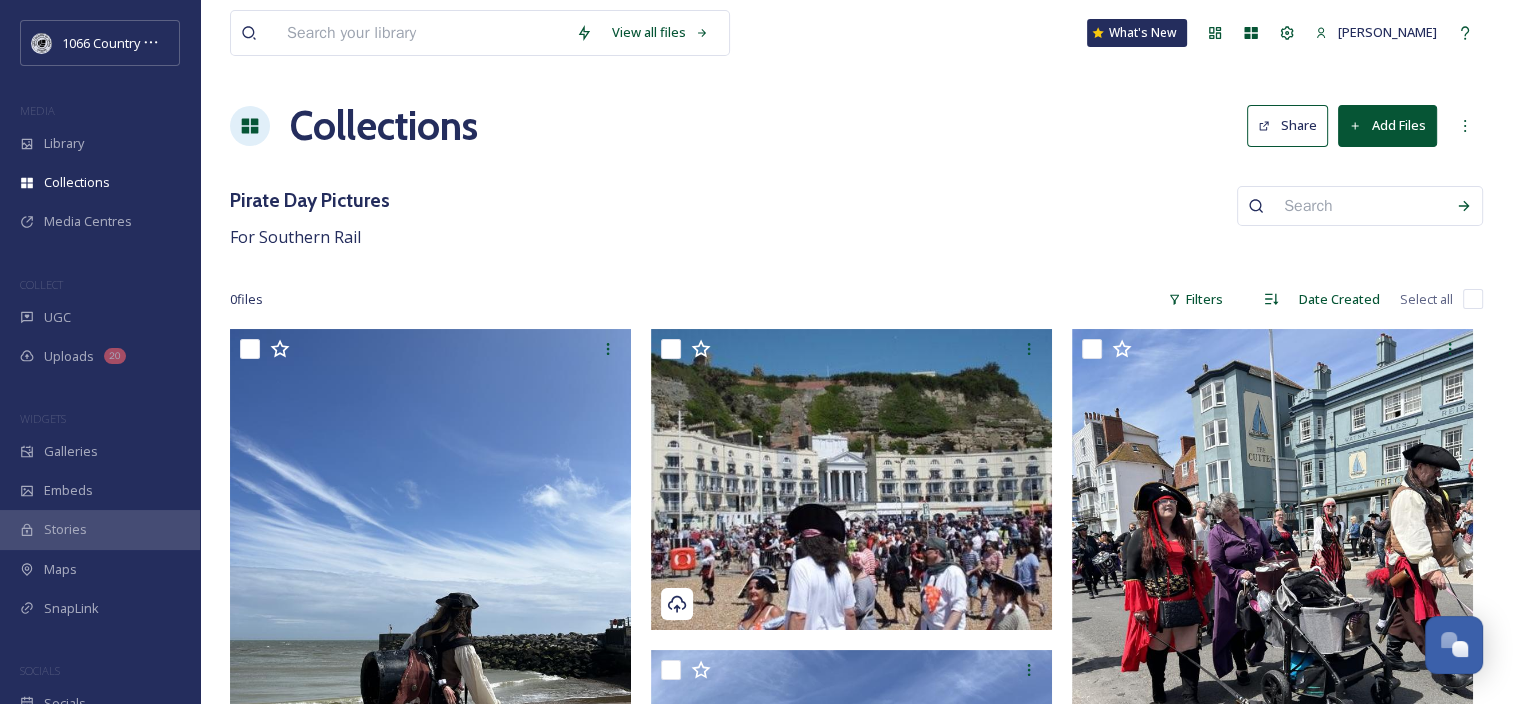 click on "Share" at bounding box center (1287, 125) 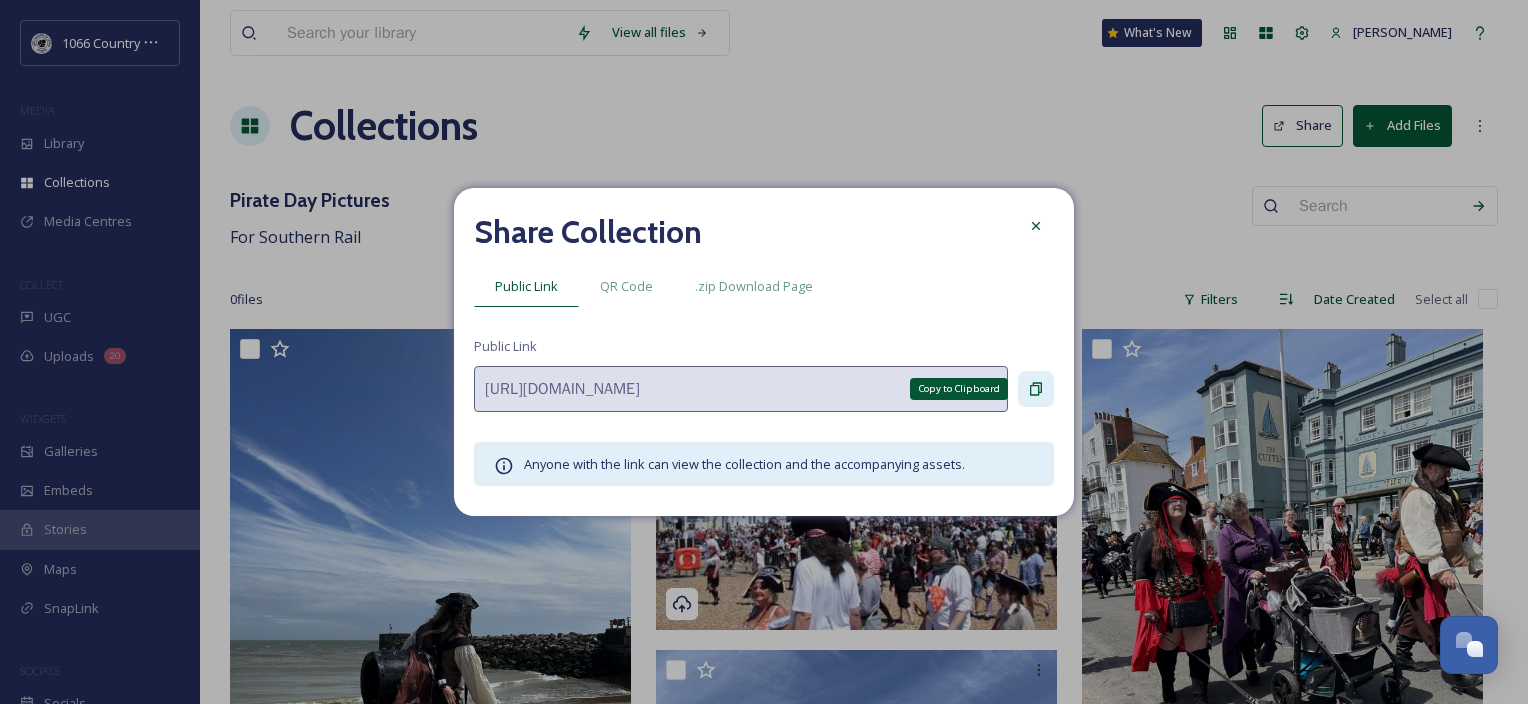 click on "Copy to Clipboard" at bounding box center (1036, 389) 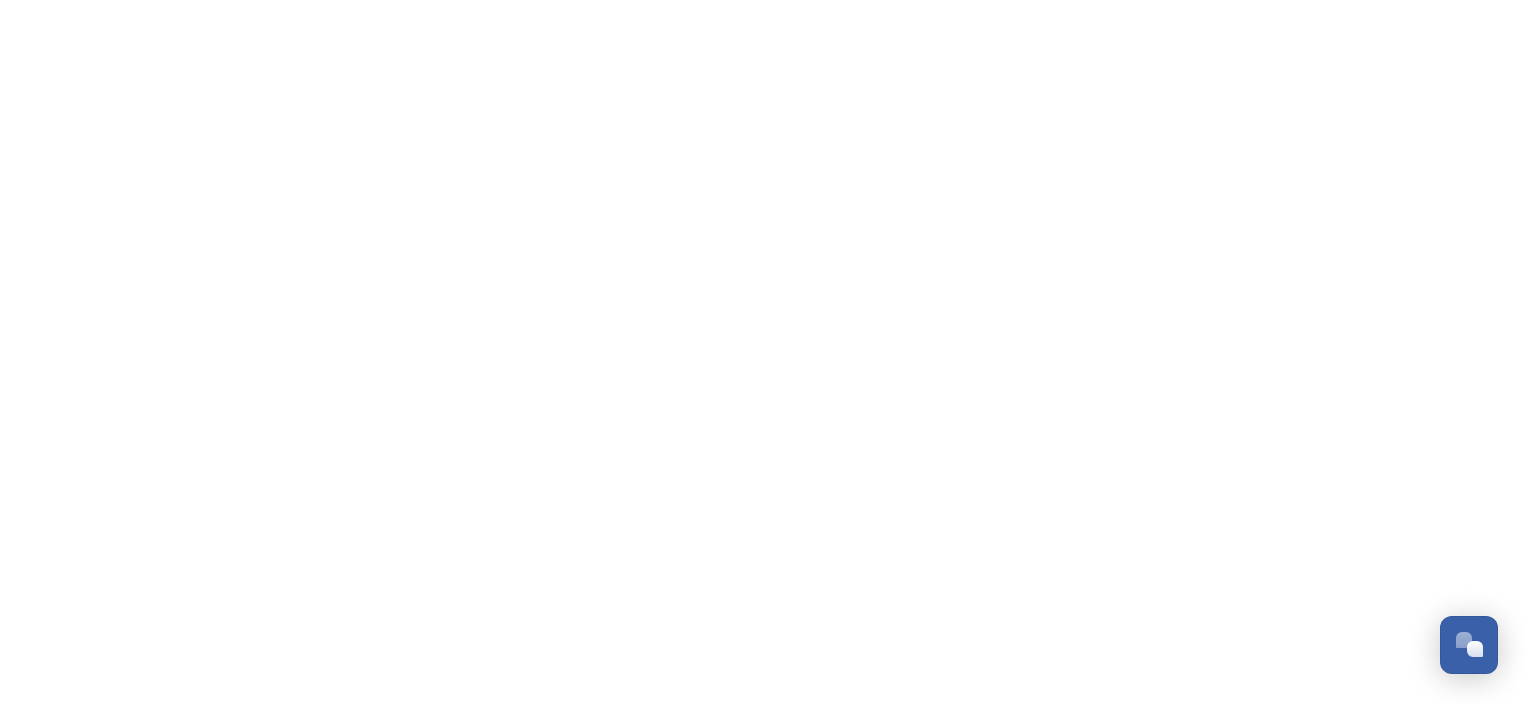scroll, scrollTop: 0, scrollLeft: 0, axis: both 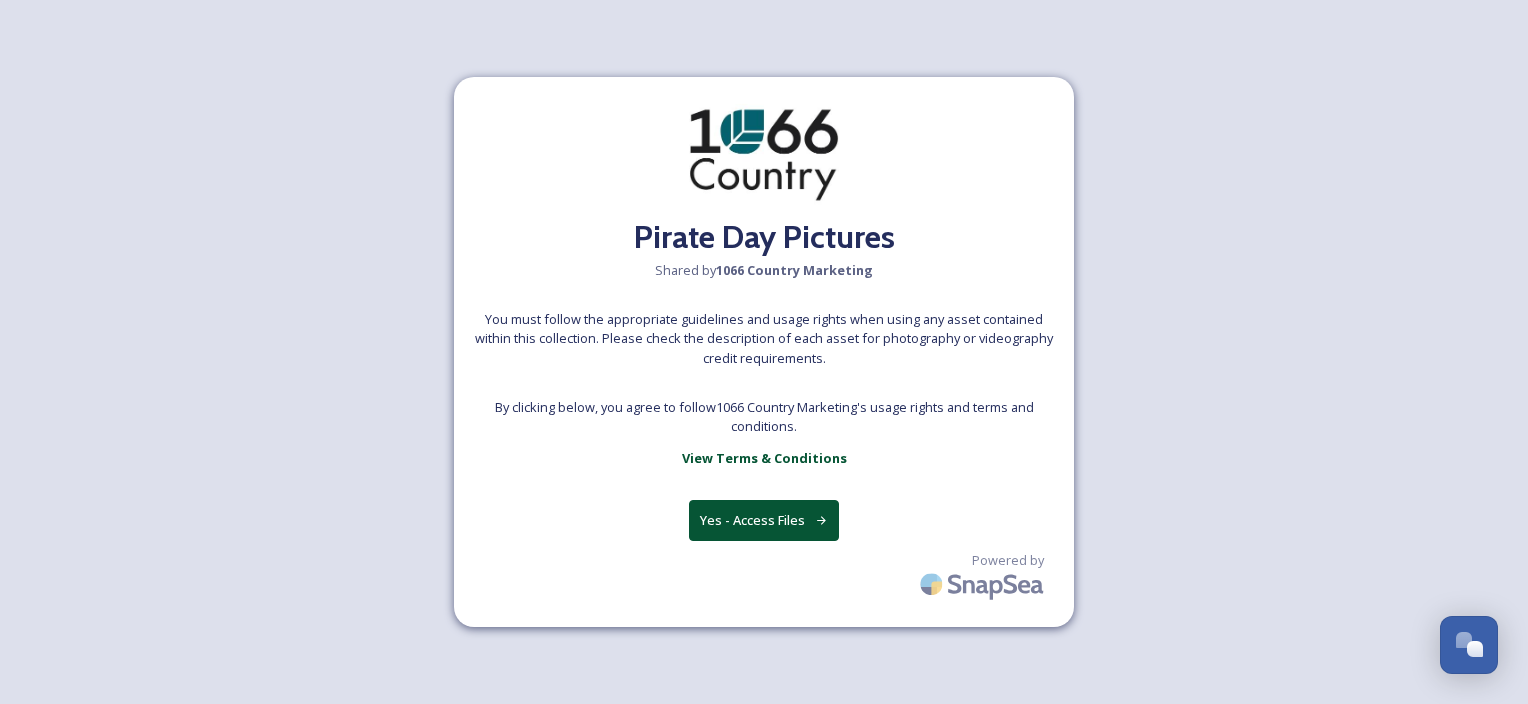 click on "Yes - Access Files" at bounding box center (764, 520) 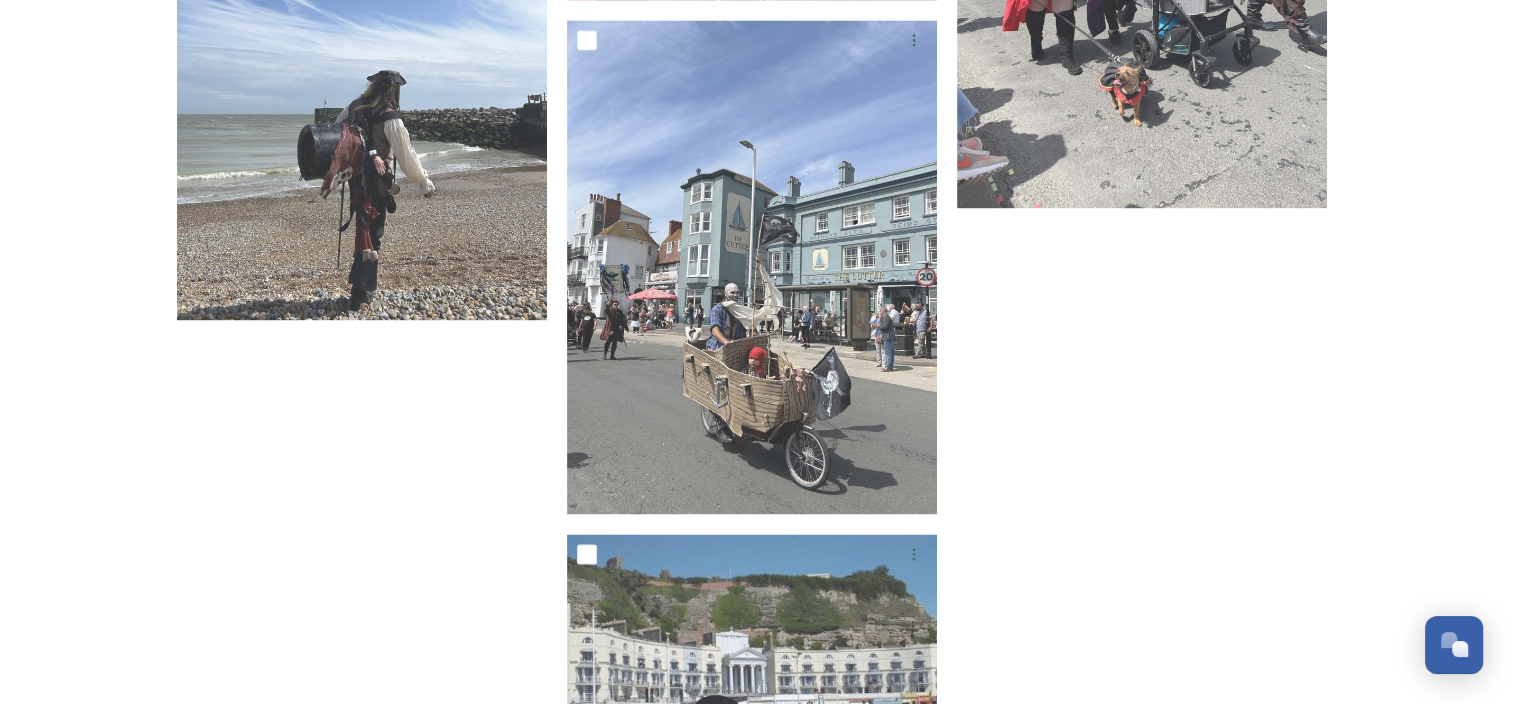 scroll, scrollTop: 3223, scrollLeft: 0, axis: vertical 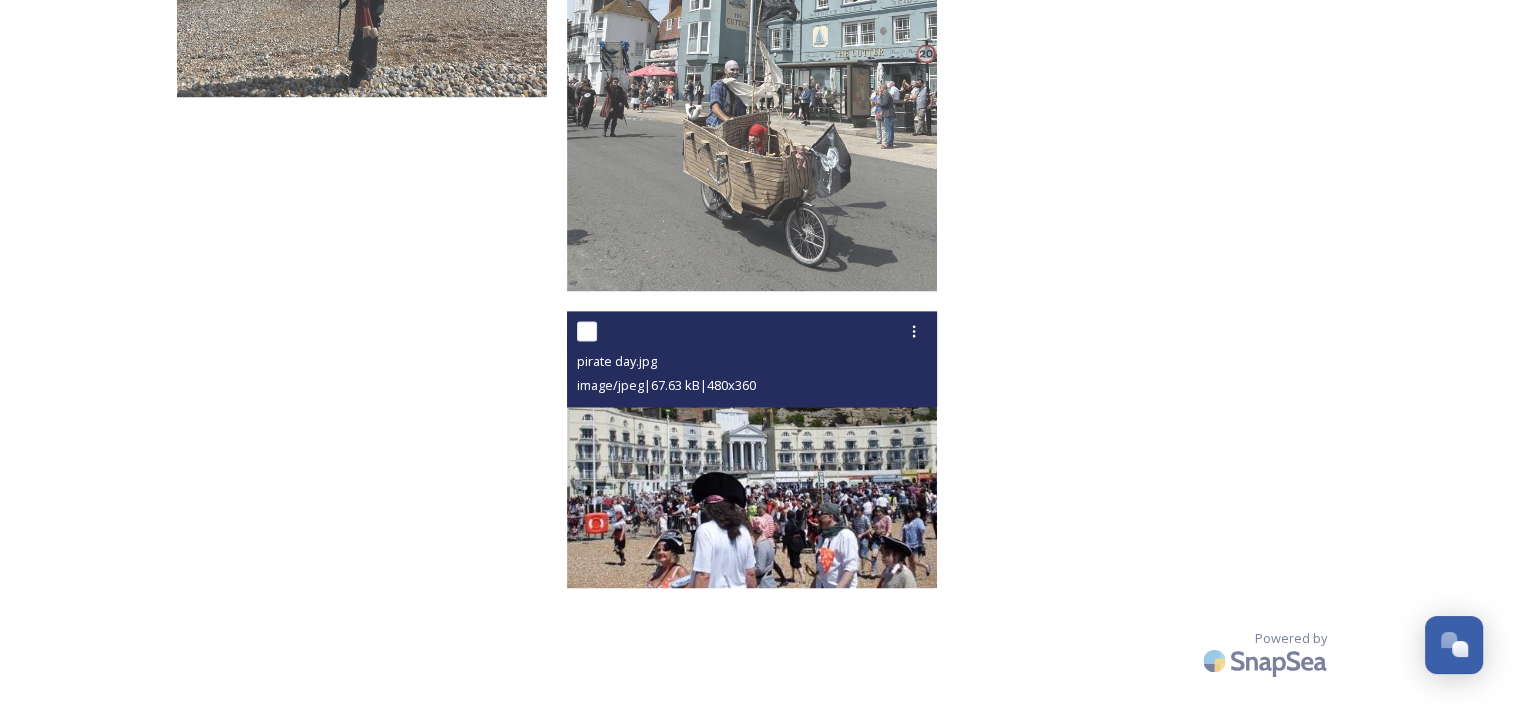 click at bounding box center [752, 450] 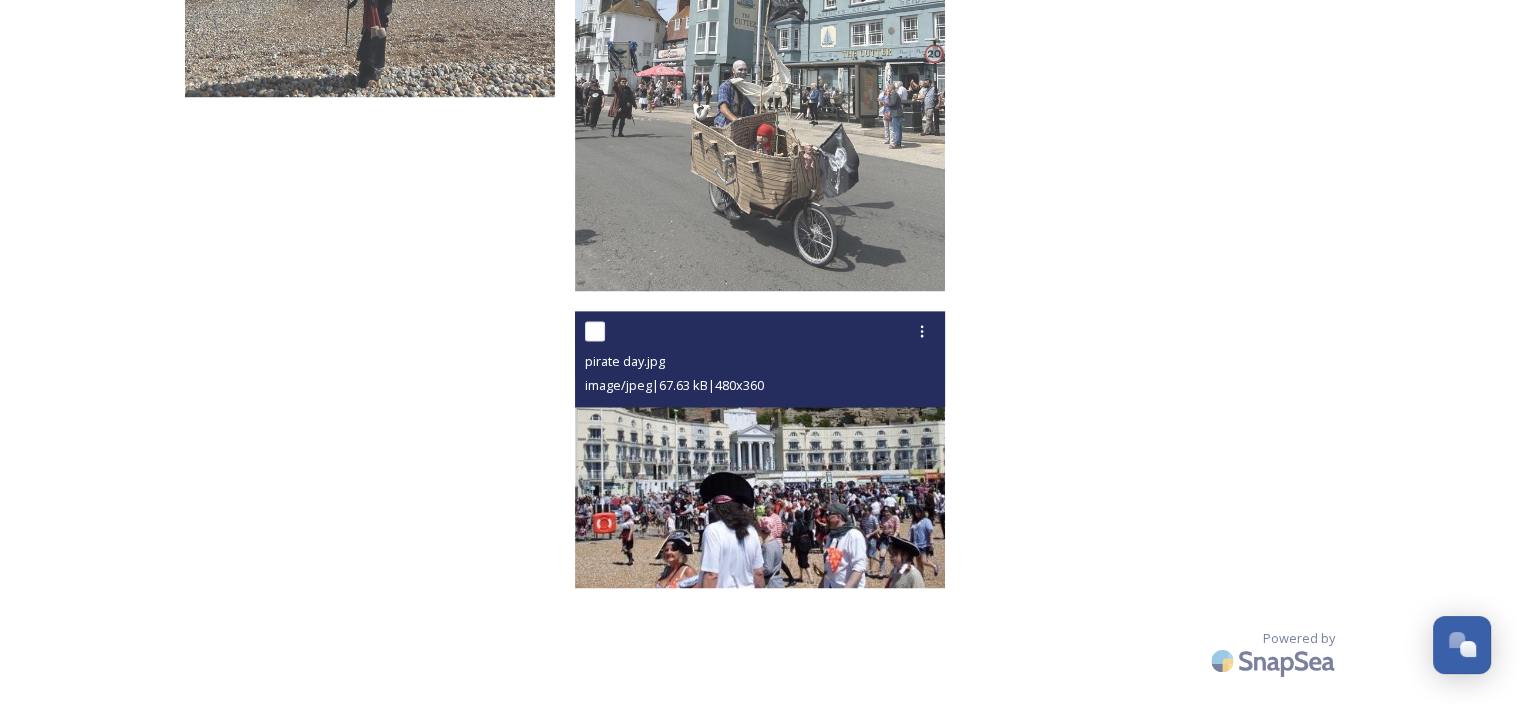 scroll, scrollTop: 2925, scrollLeft: 0, axis: vertical 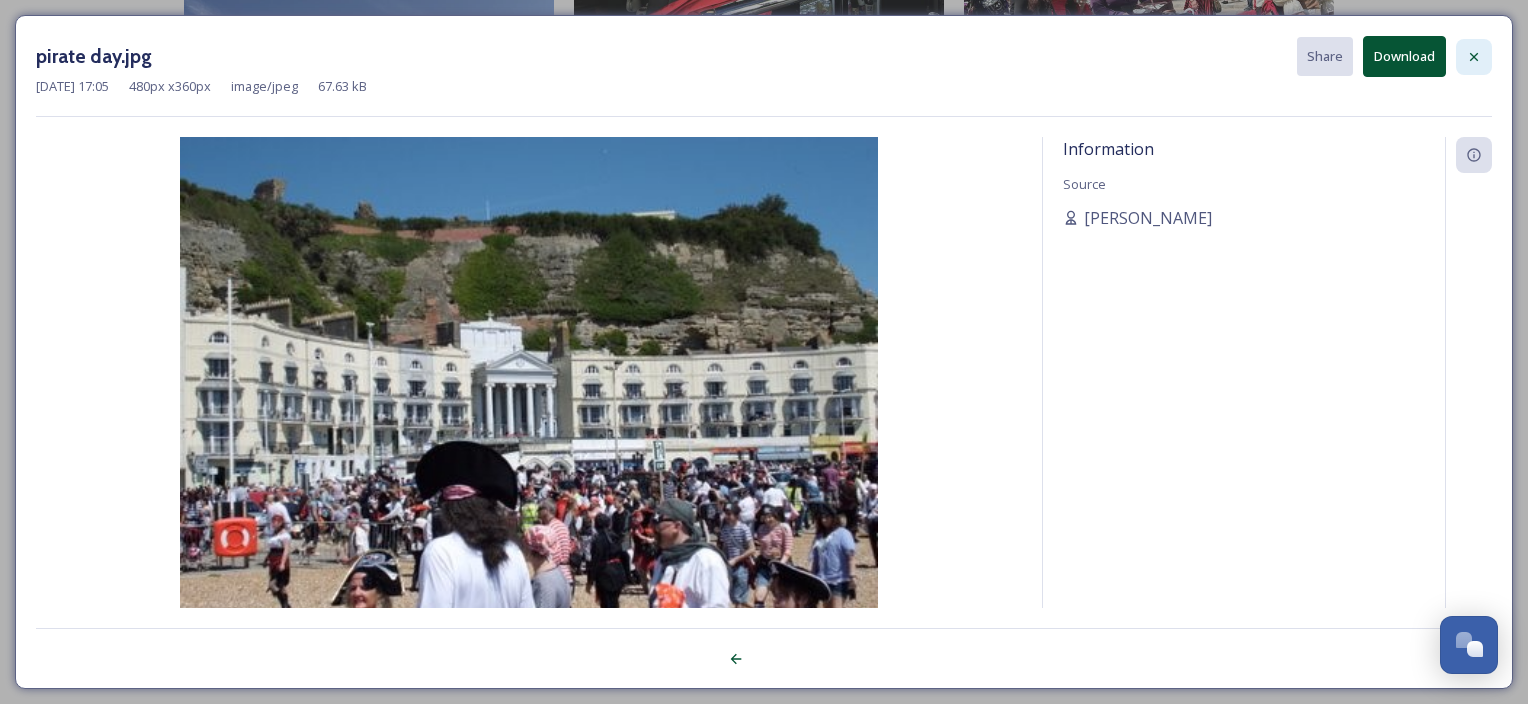 click at bounding box center (1474, 57) 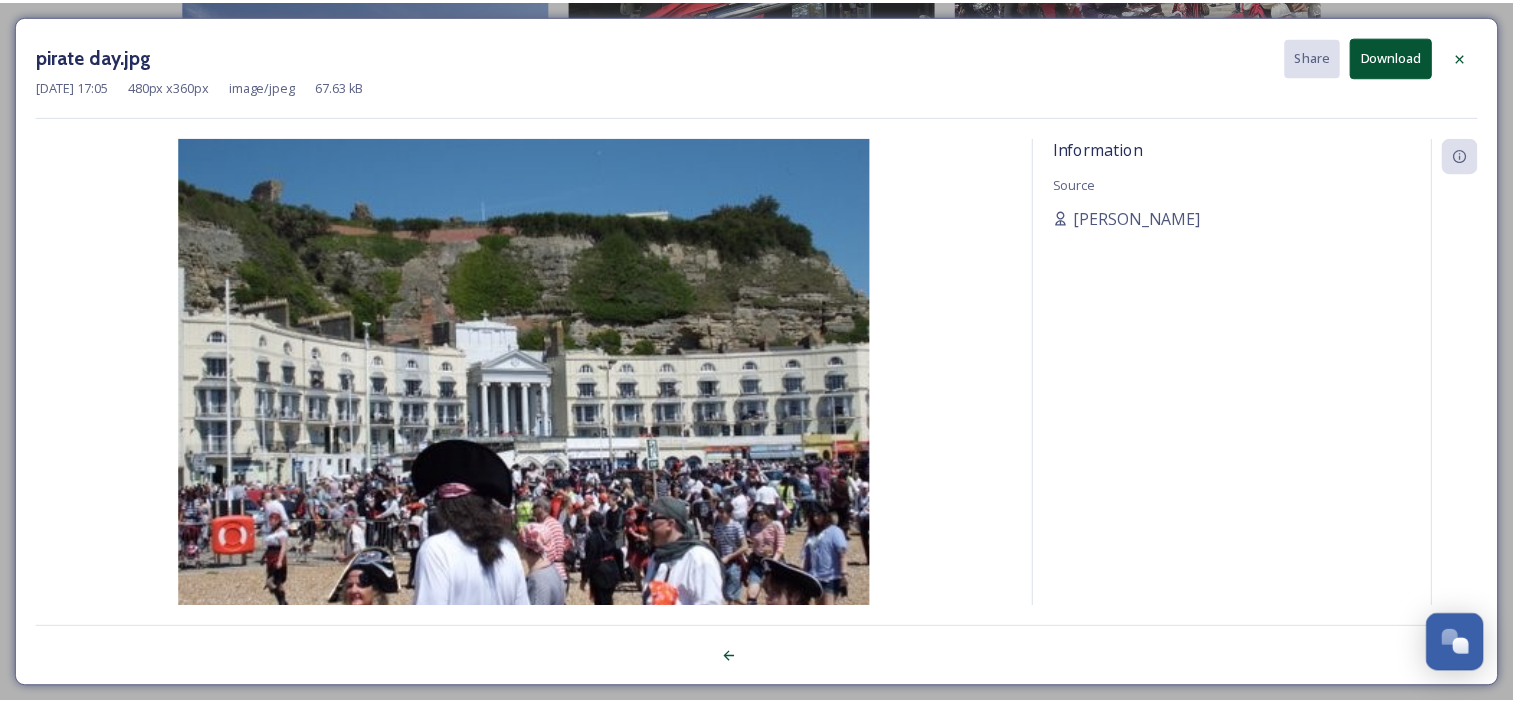 scroll, scrollTop: 3223, scrollLeft: 0, axis: vertical 